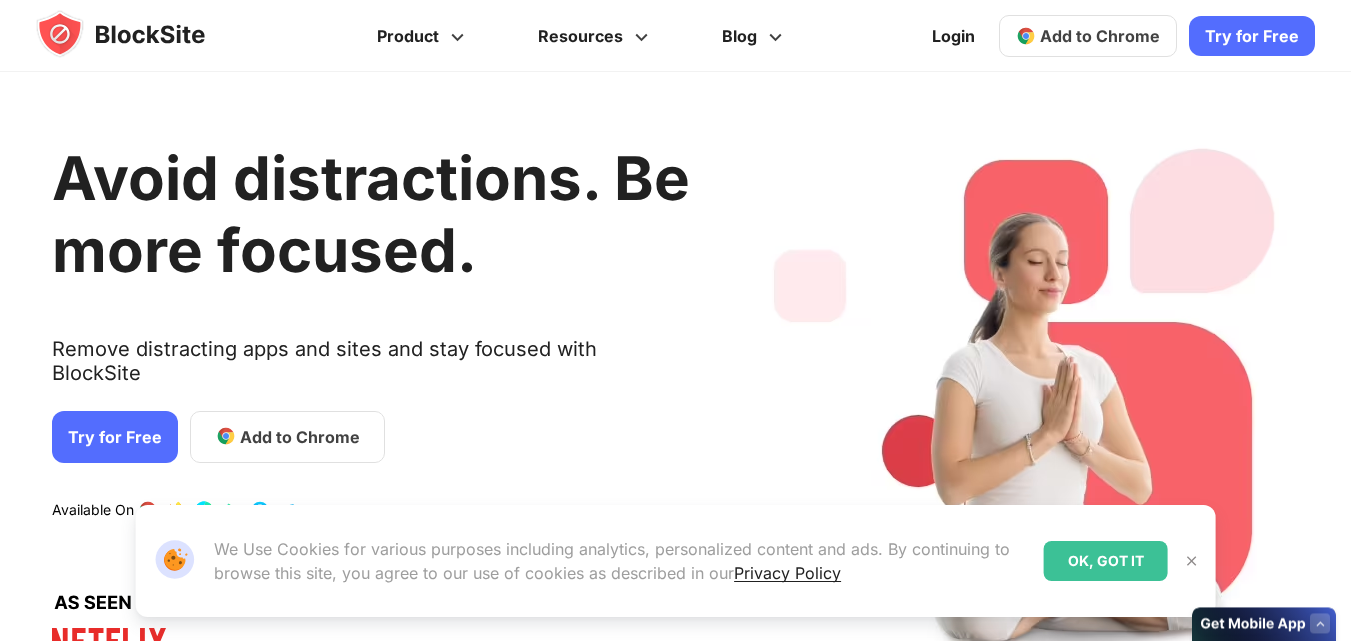click on "Try for Free" at bounding box center (115, 436) 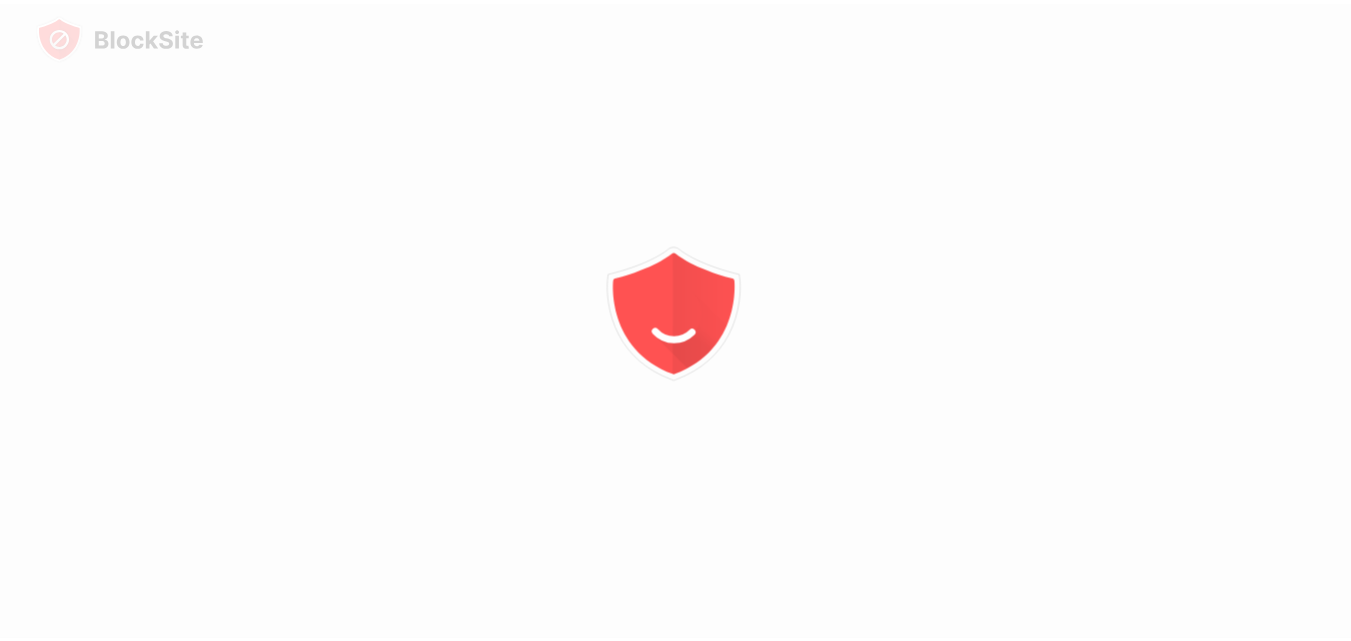 scroll, scrollTop: 0, scrollLeft: 0, axis: both 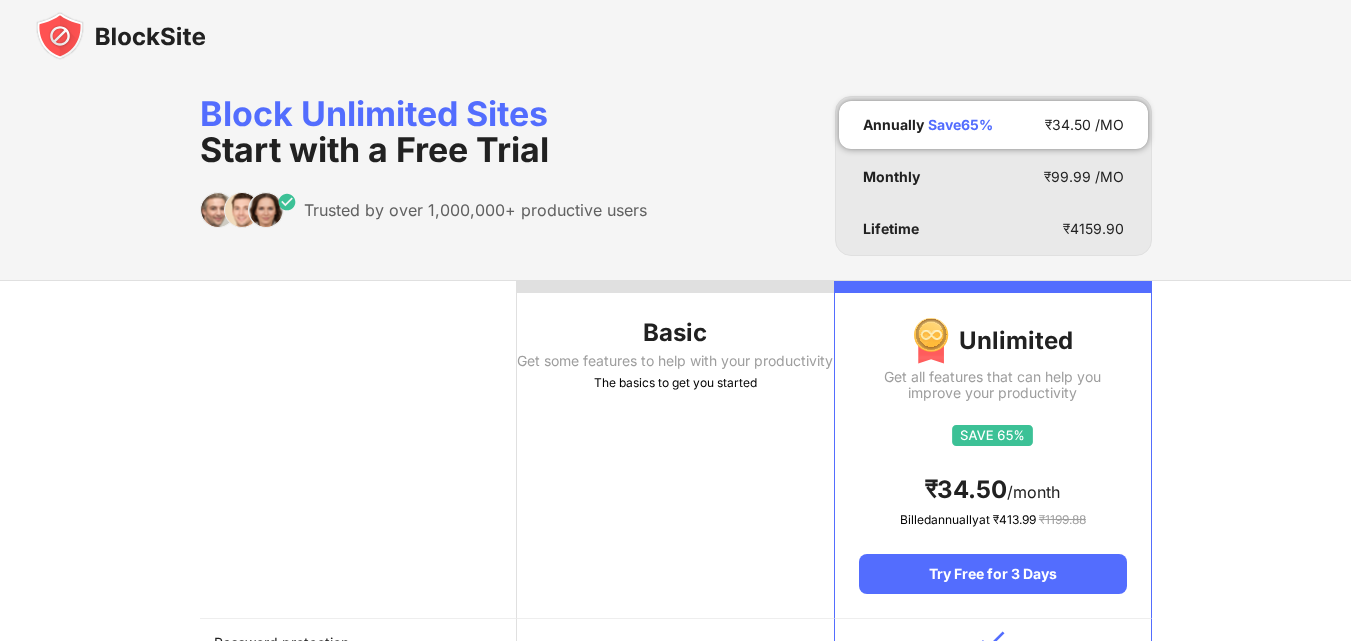click on "Basic Get some features to help with your productivity The basics to get you started" at bounding box center [675, 450] 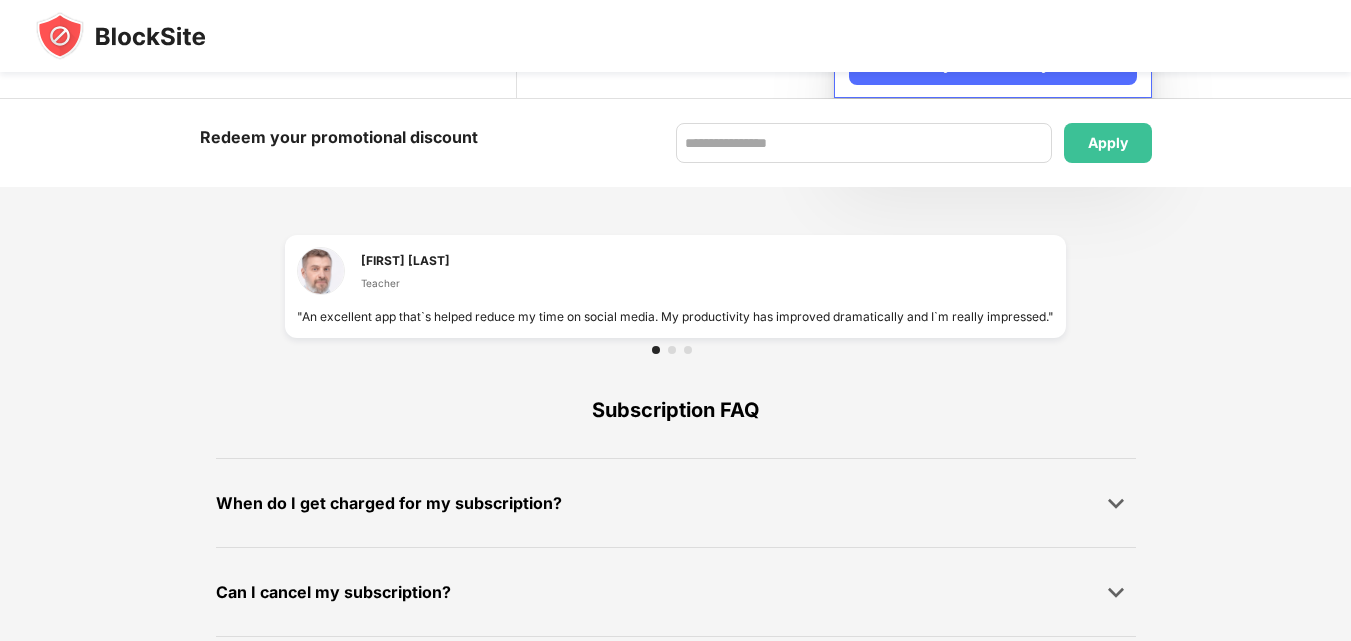 scroll, scrollTop: 1409, scrollLeft: 0, axis: vertical 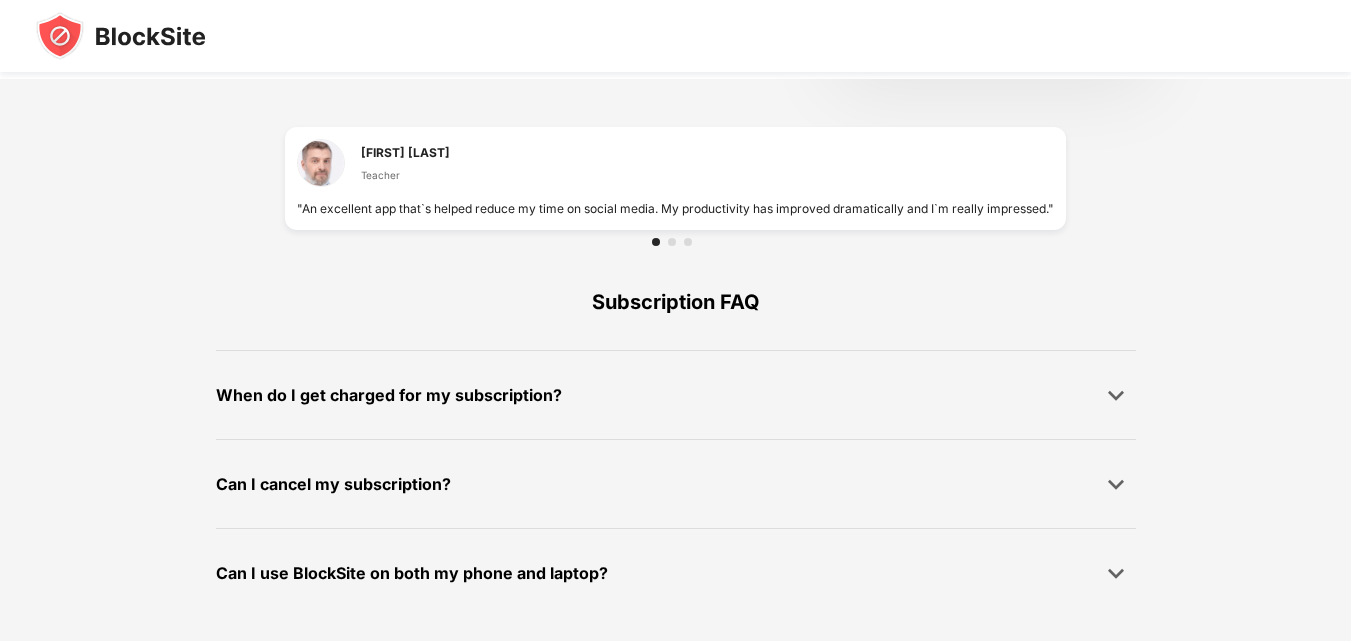 drag, startPoint x: 1364, startPoint y: 160, endPoint x: 1362, endPoint y: 658, distance: 498.00403 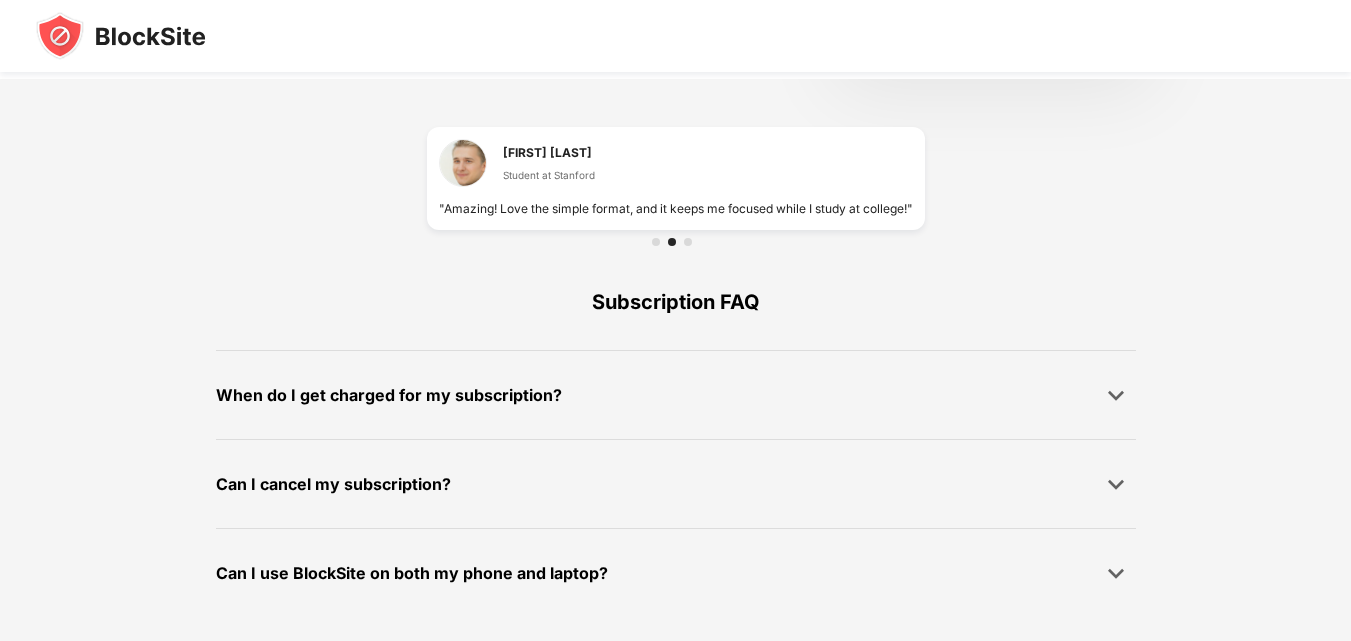 click at bounding box center [688, 242] 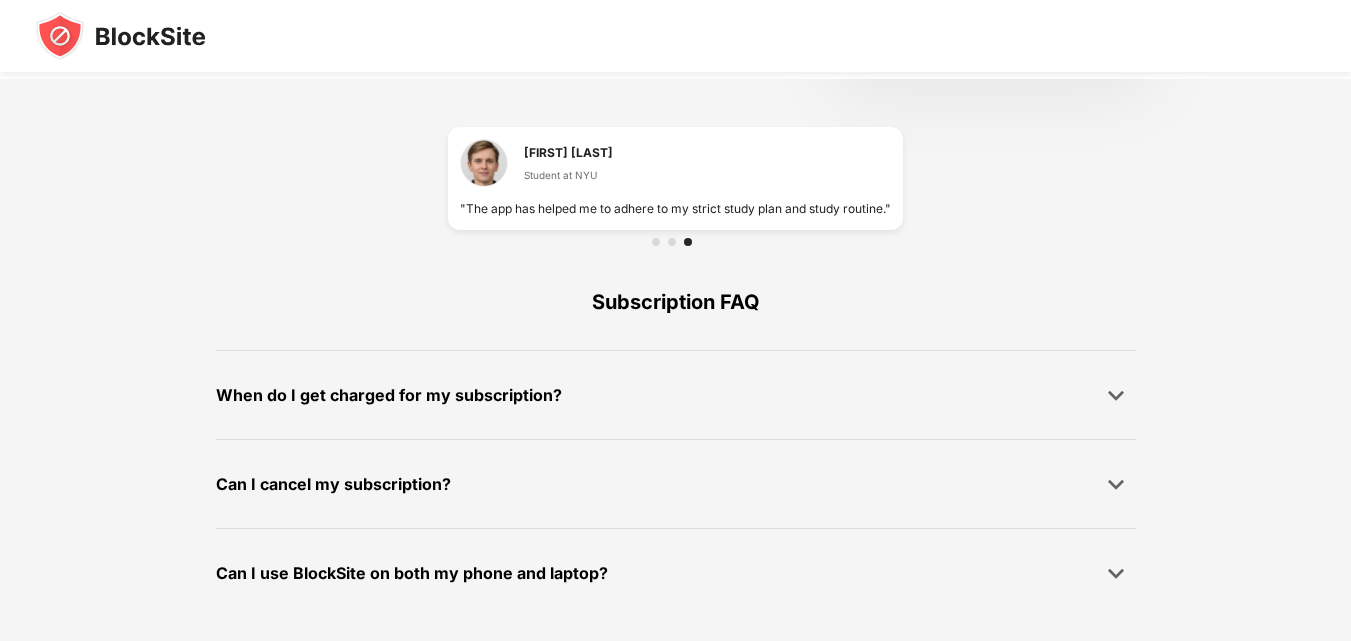 click at bounding box center (676, 242) 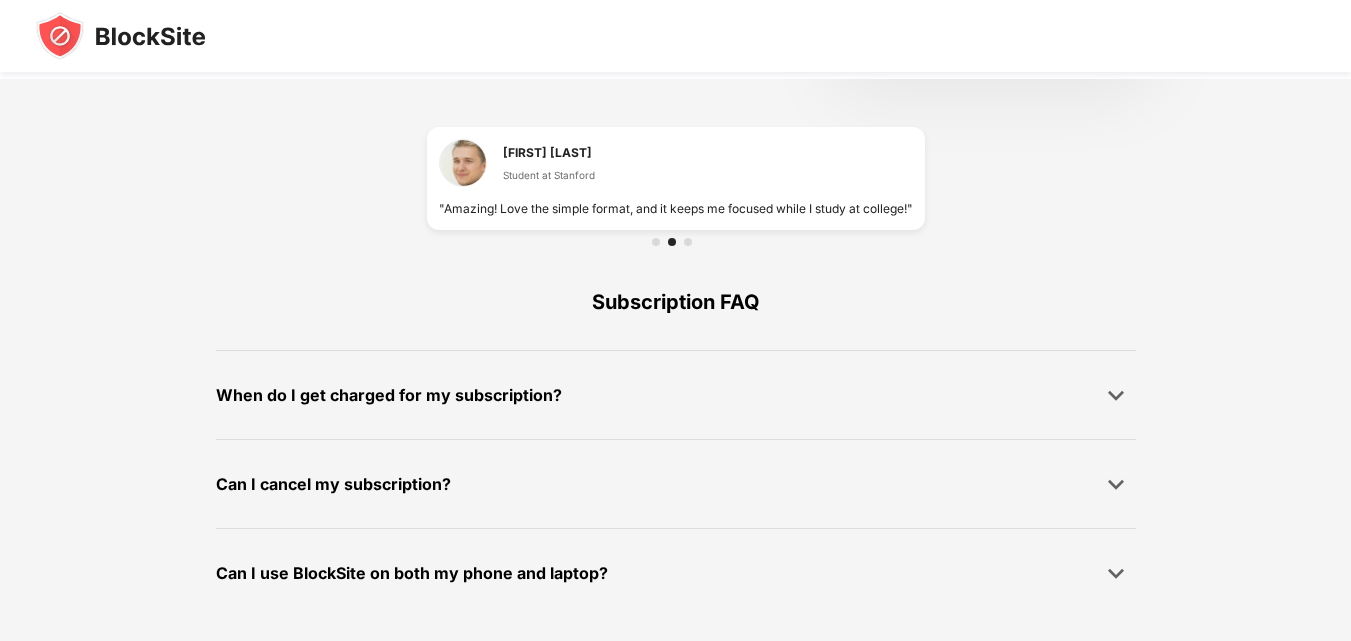 click at bounding box center (672, 242) 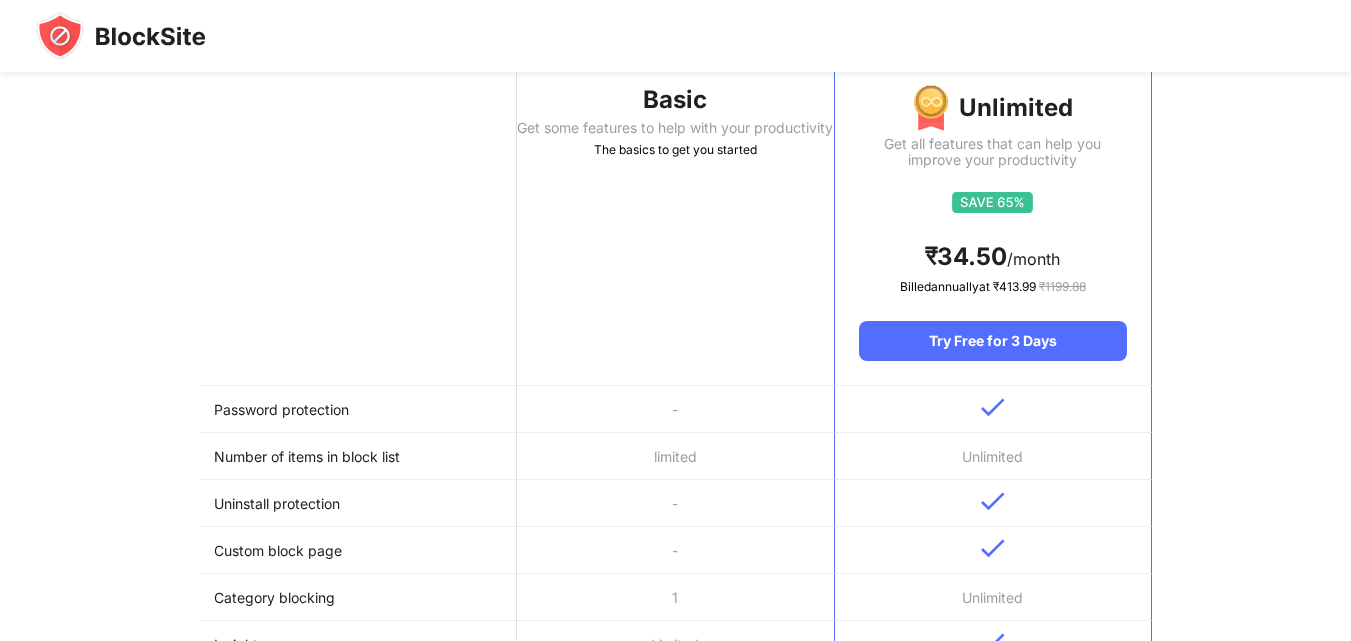 scroll, scrollTop: 0, scrollLeft: 0, axis: both 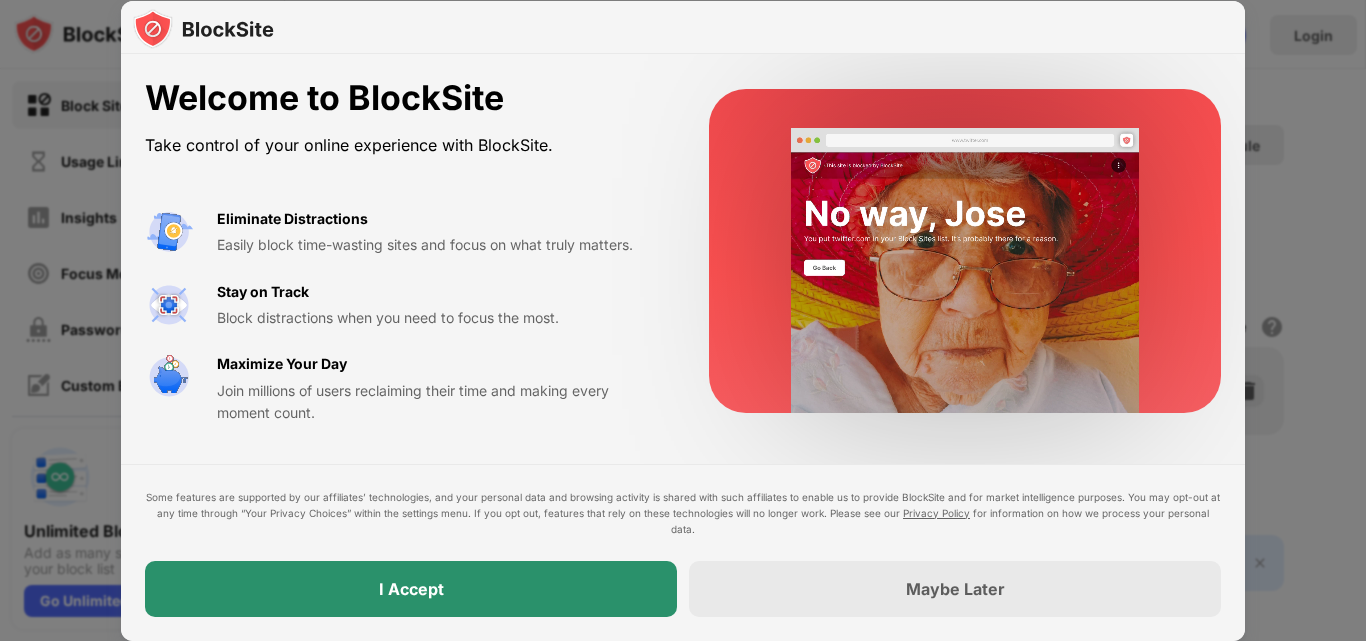 click on "I Accept" at bounding box center [411, 589] 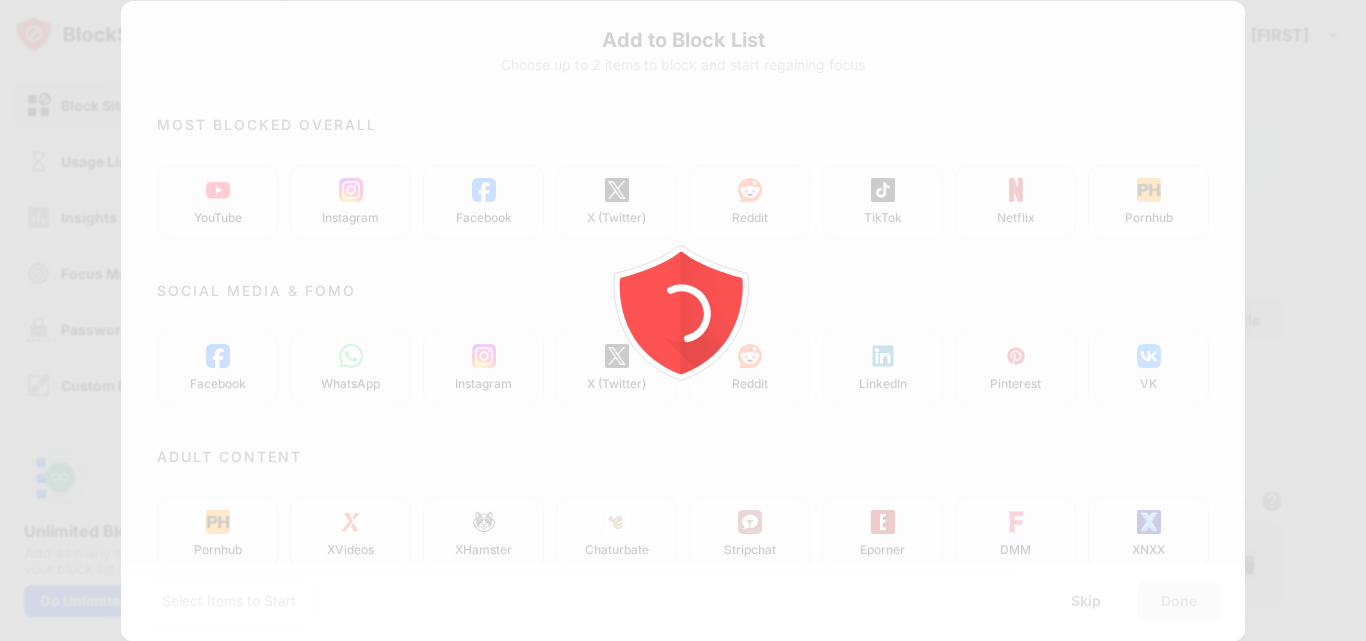 scroll, scrollTop: 0, scrollLeft: 0, axis: both 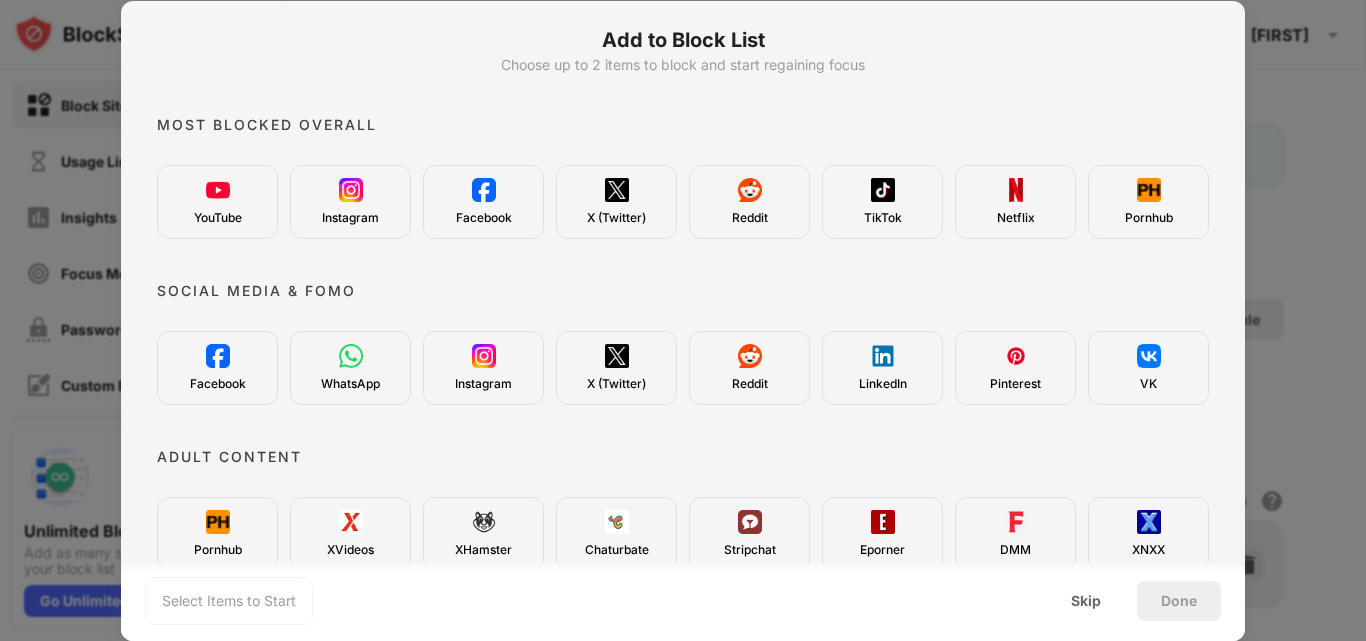 click on "YouTube" at bounding box center [217, 202] 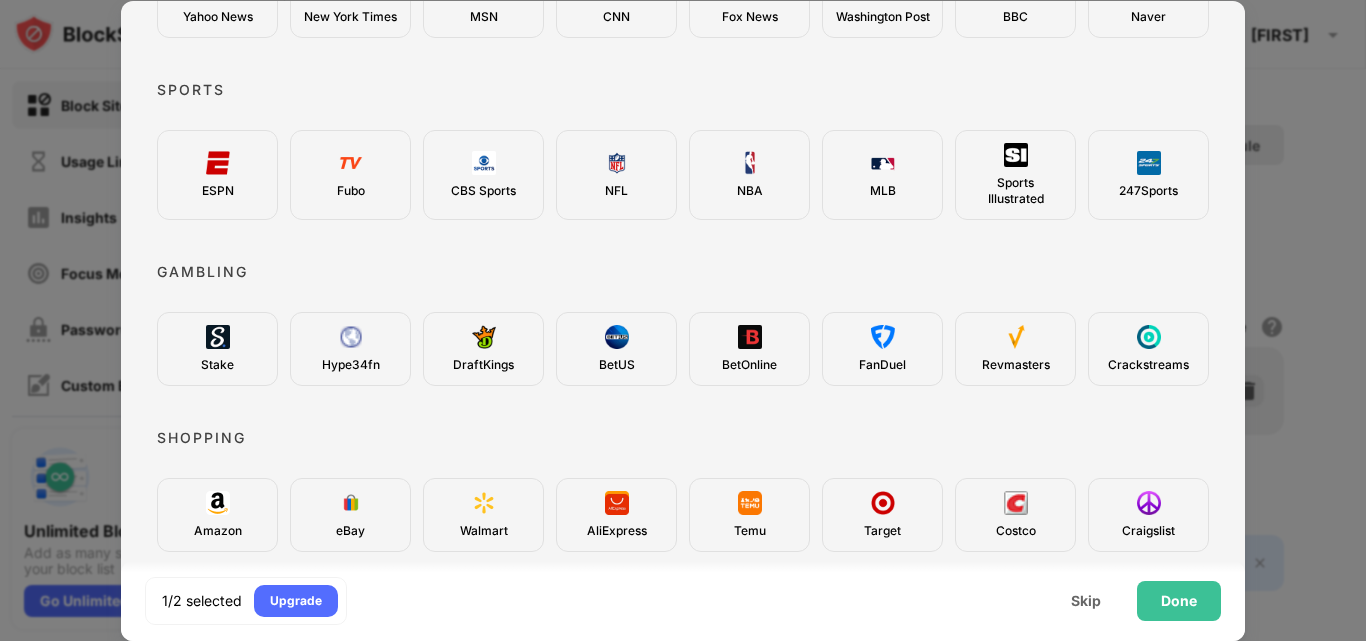 scroll, scrollTop: 738, scrollLeft: 0, axis: vertical 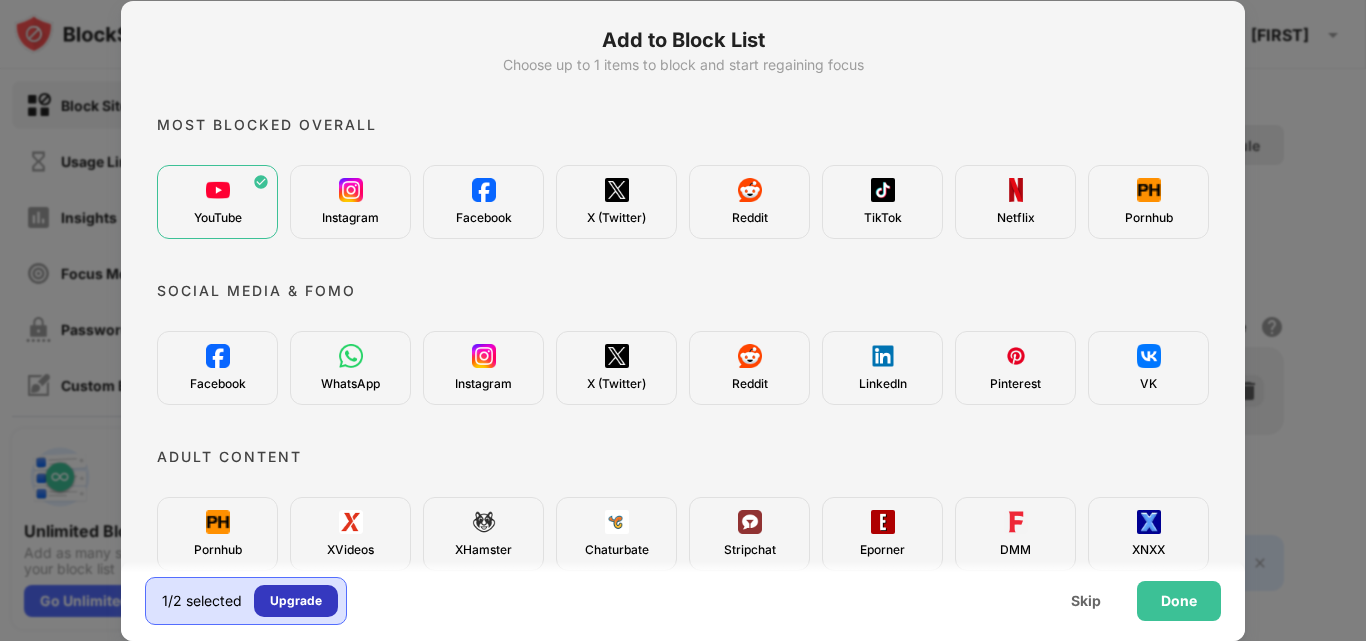 click on "Upgrade" at bounding box center [296, 601] 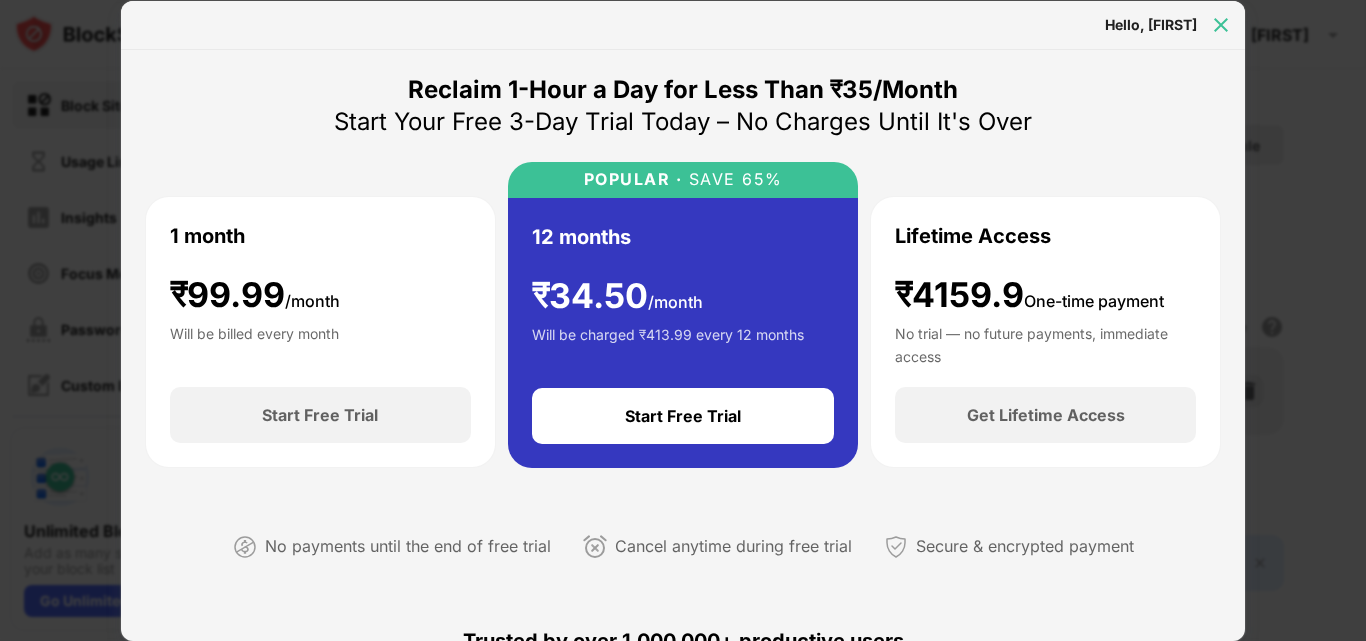click at bounding box center (1221, 25) 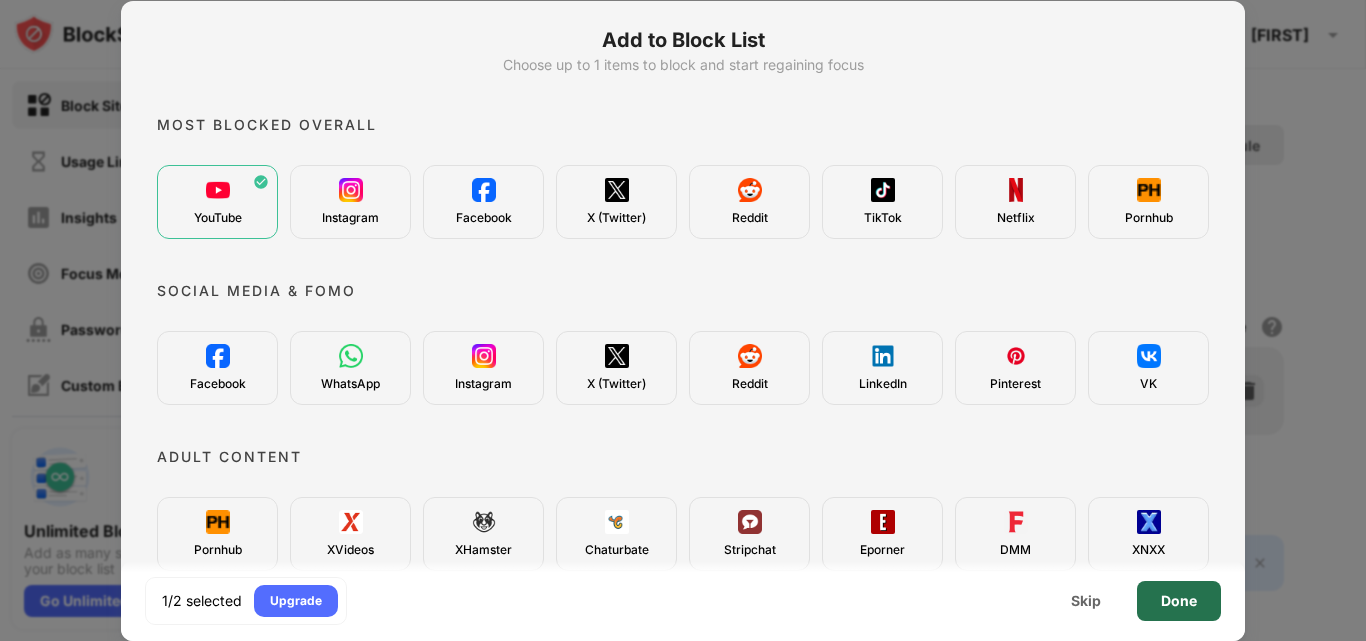 click on "Done" at bounding box center (1179, 601) 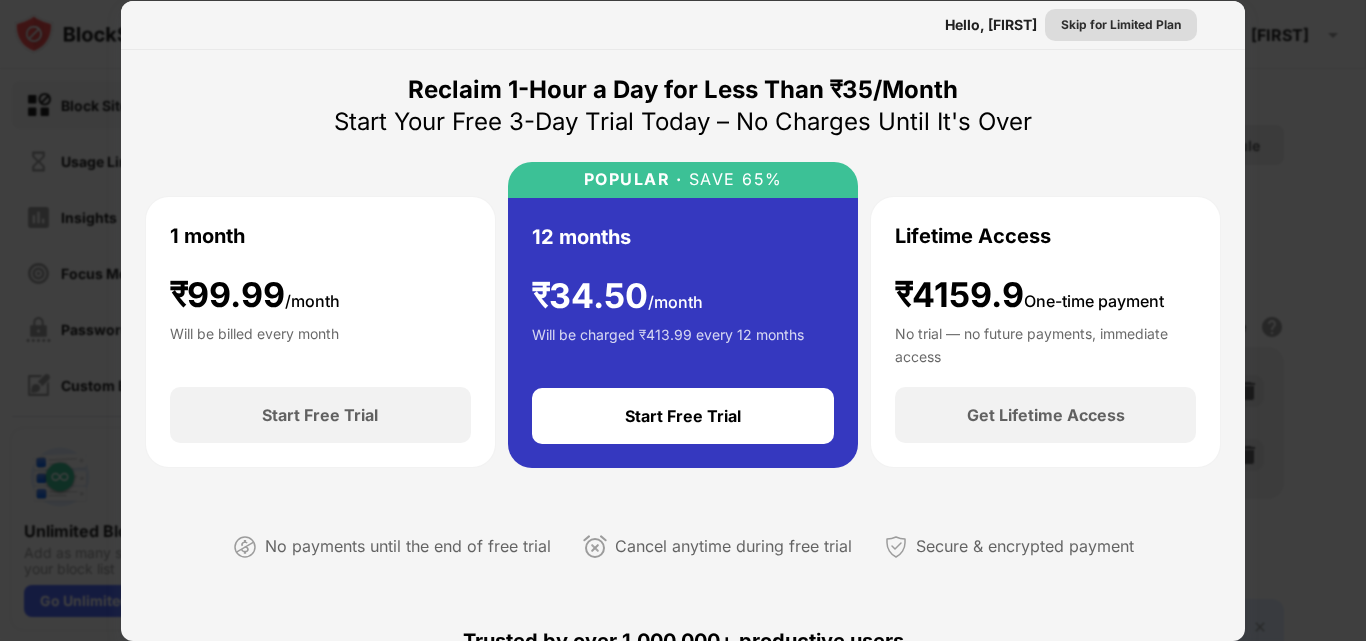 click on "Skip for Limited Plan" at bounding box center [1121, 25] 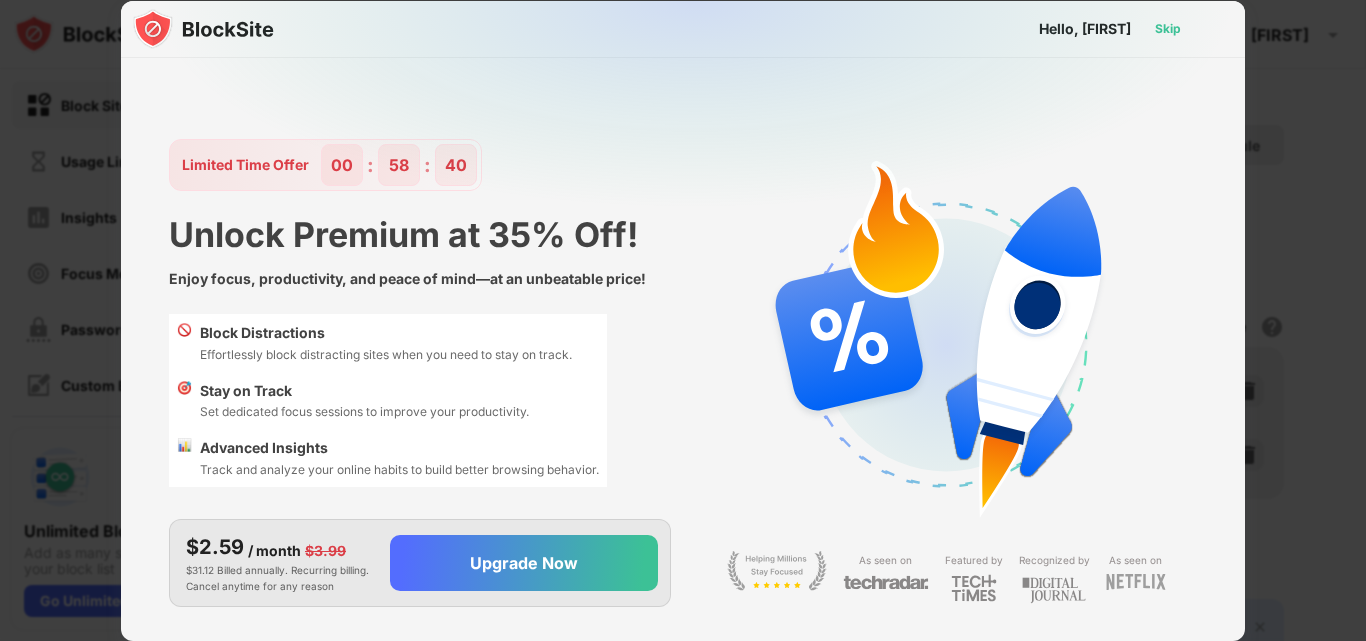 click on "Skip" at bounding box center [1168, 29] 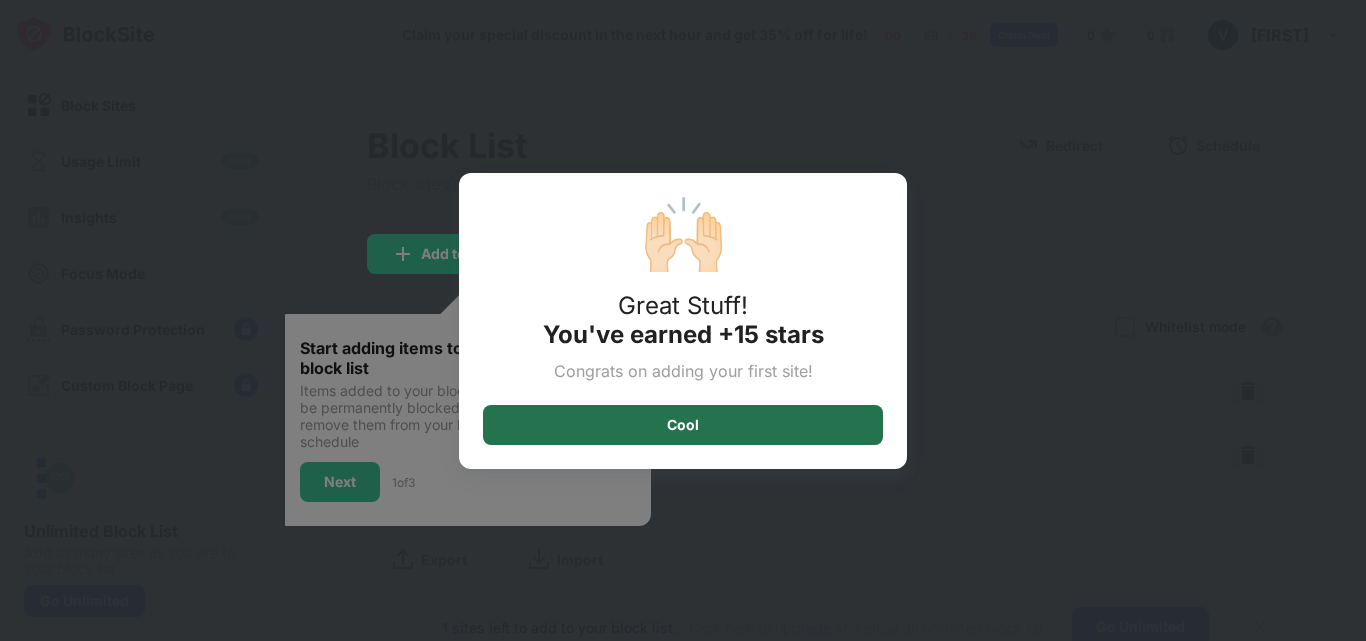 click on "Cool" at bounding box center (683, 425) 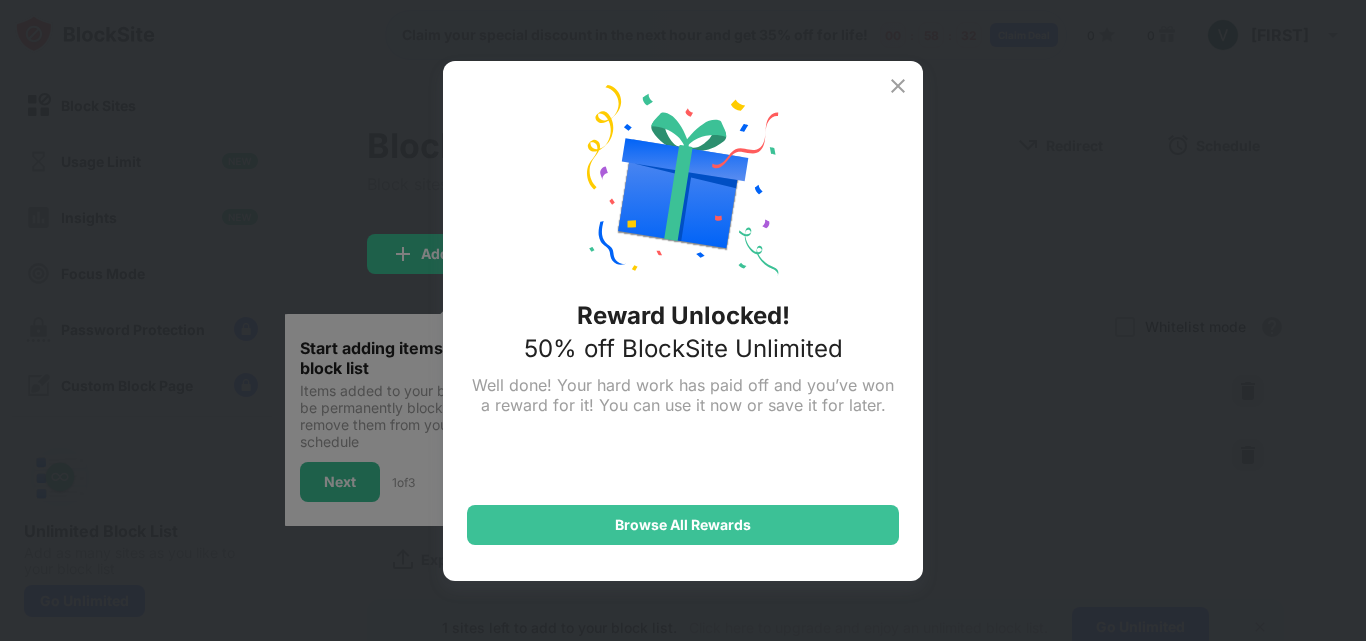 click at bounding box center (898, 86) 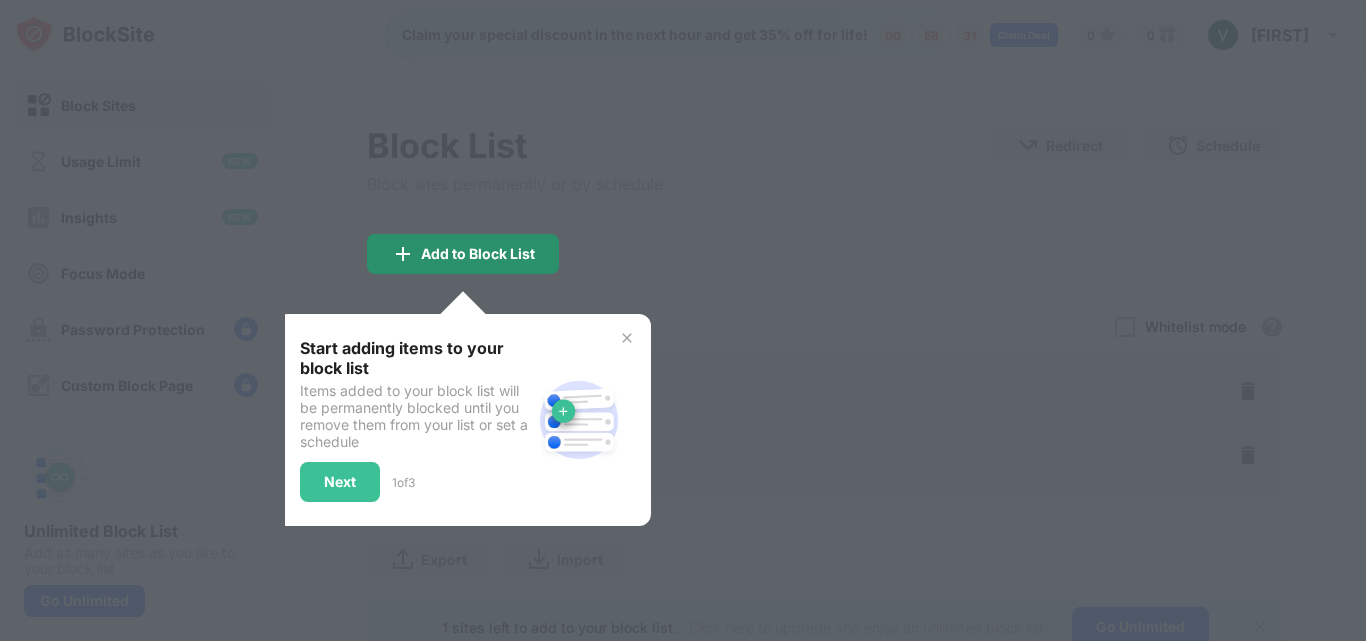 click on "Add to Block List" at bounding box center (463, 254) 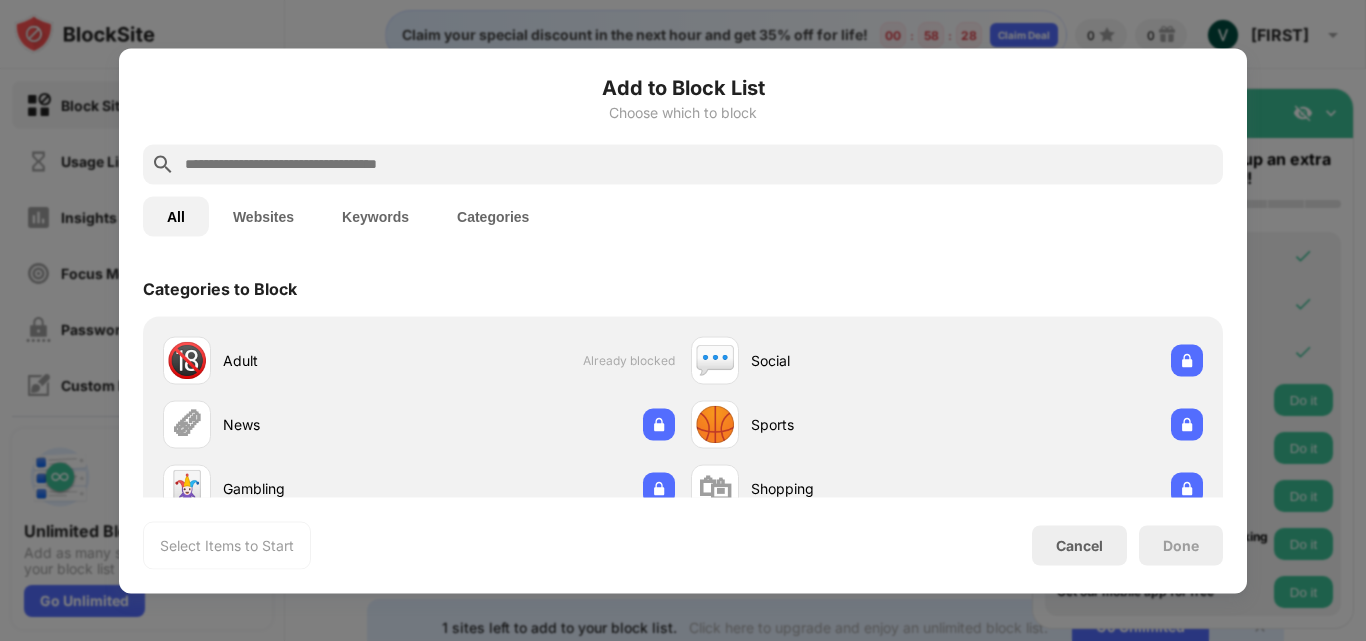 click at bounding box center [699, 164] 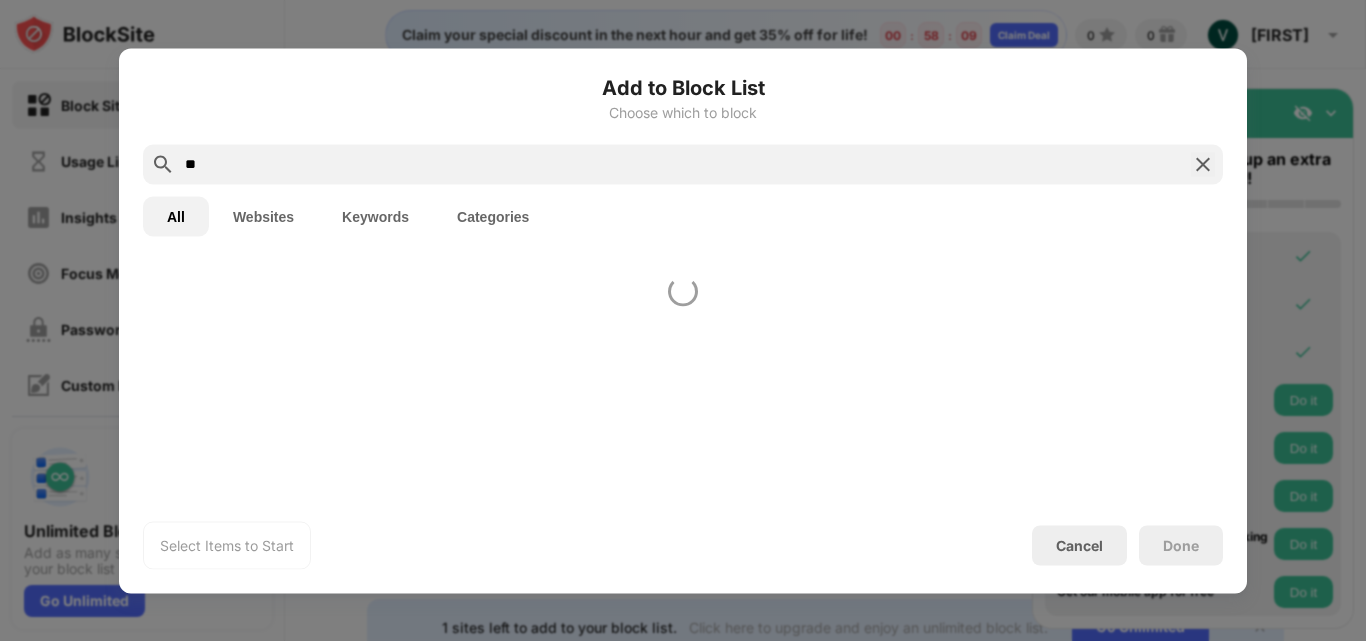 type on "*" 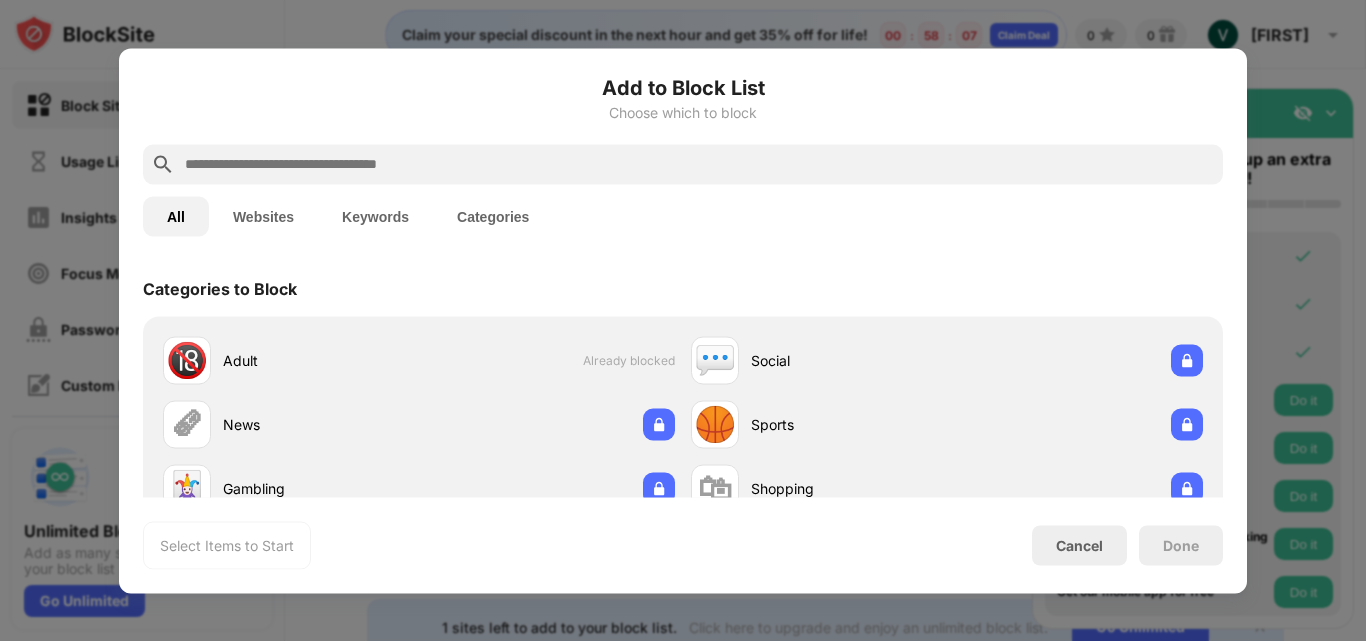 click on "Websites" at bounding box center [263, 216] 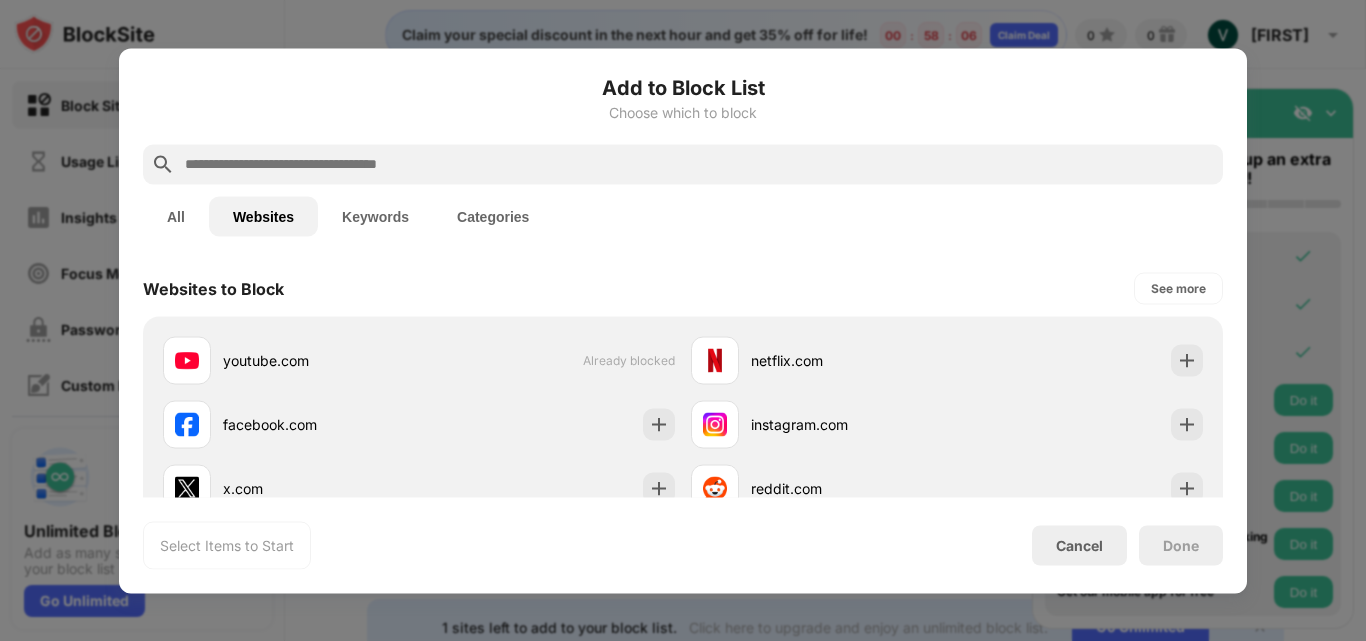 click at bounding box center (699, 164) 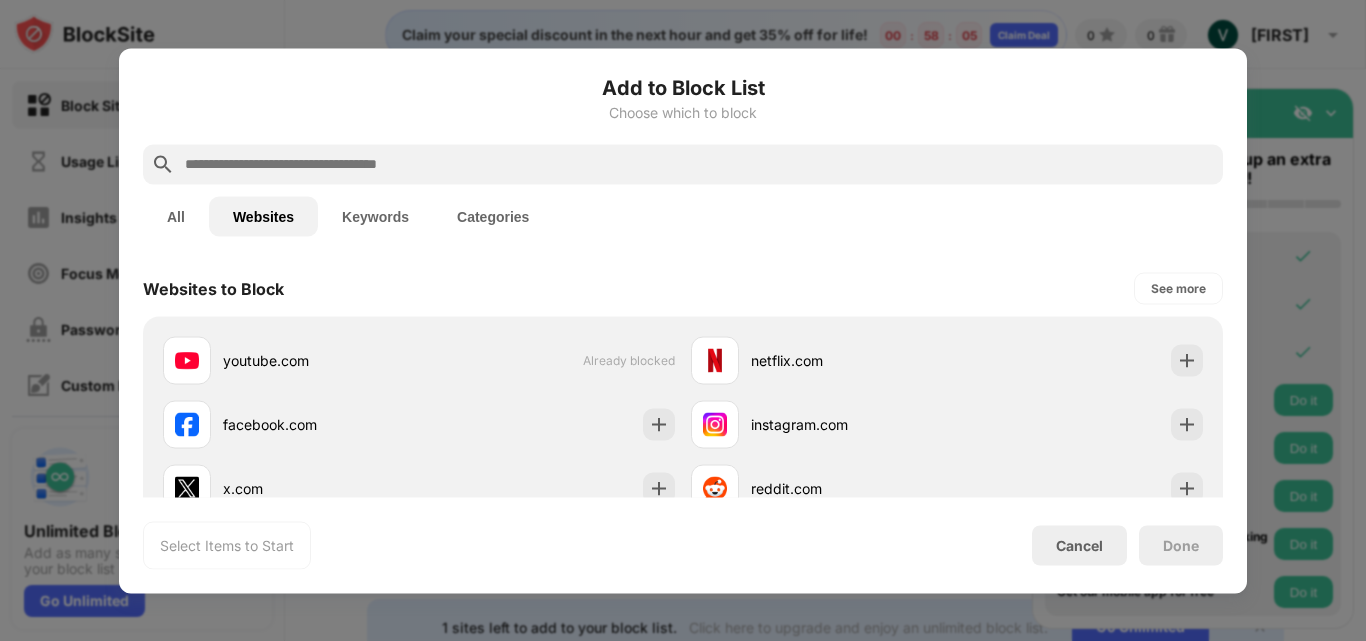 paste on "**********" 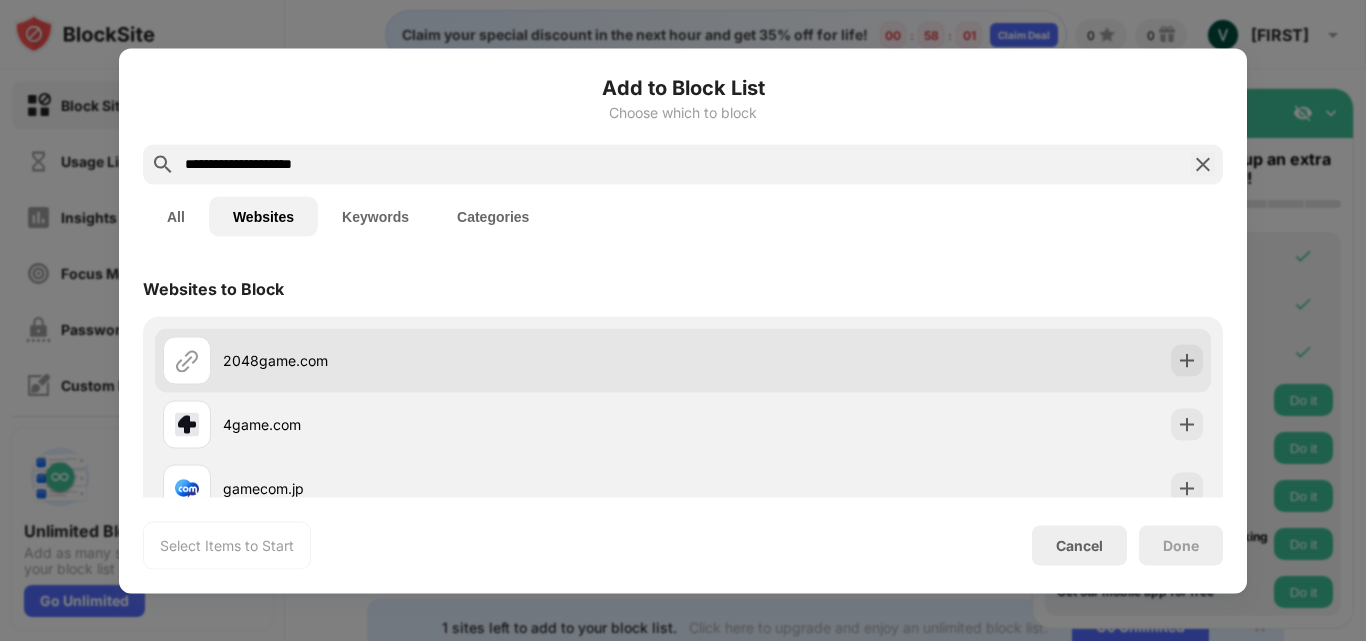 type on "**********" 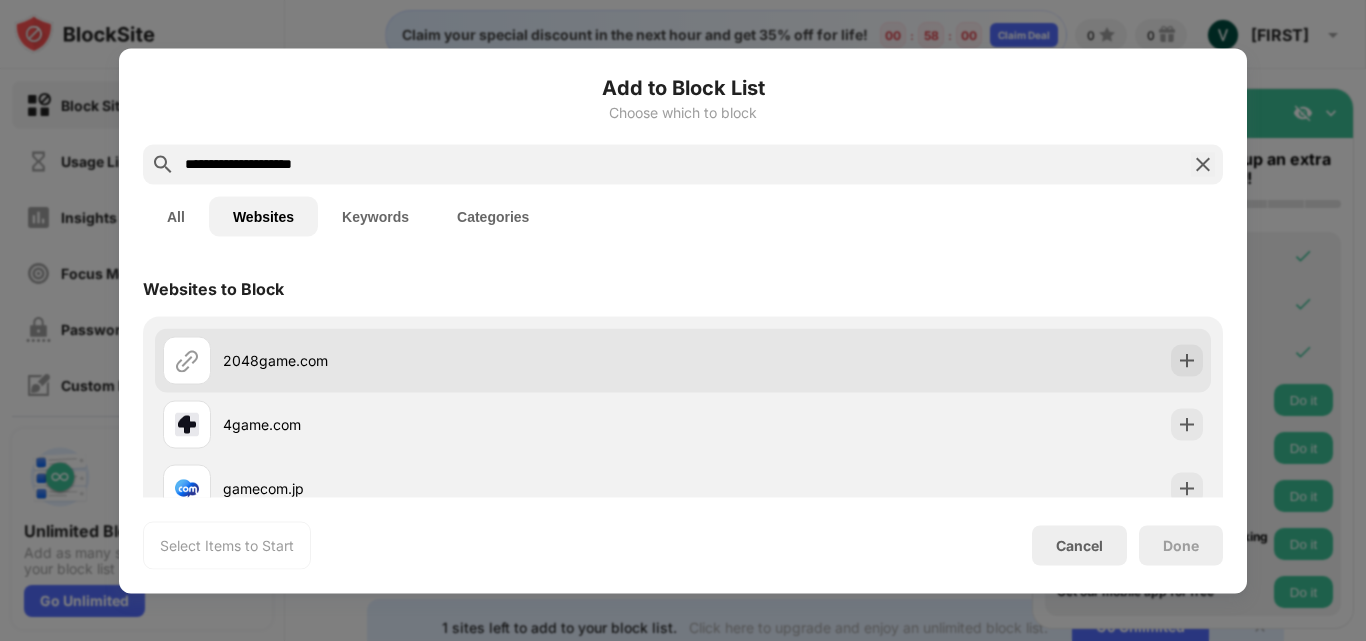 click on "2048game.com" at bounding box center (683, 360) 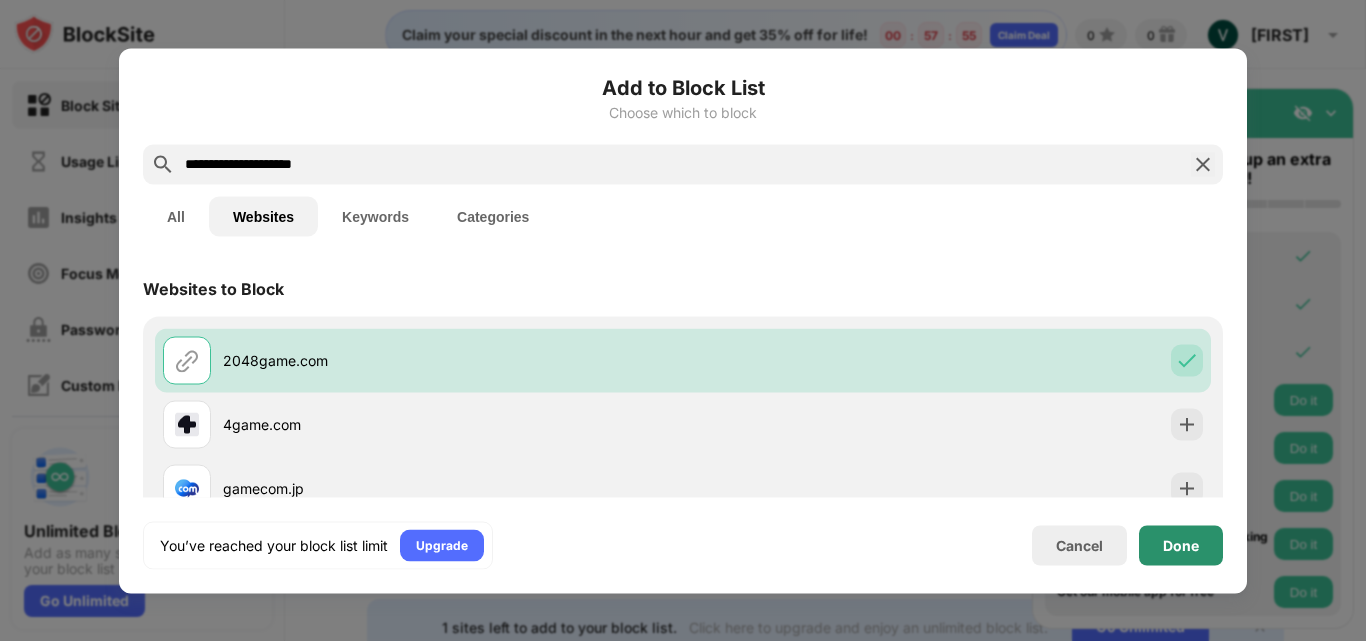 click on "Done" at bounding box center (1181, 545) 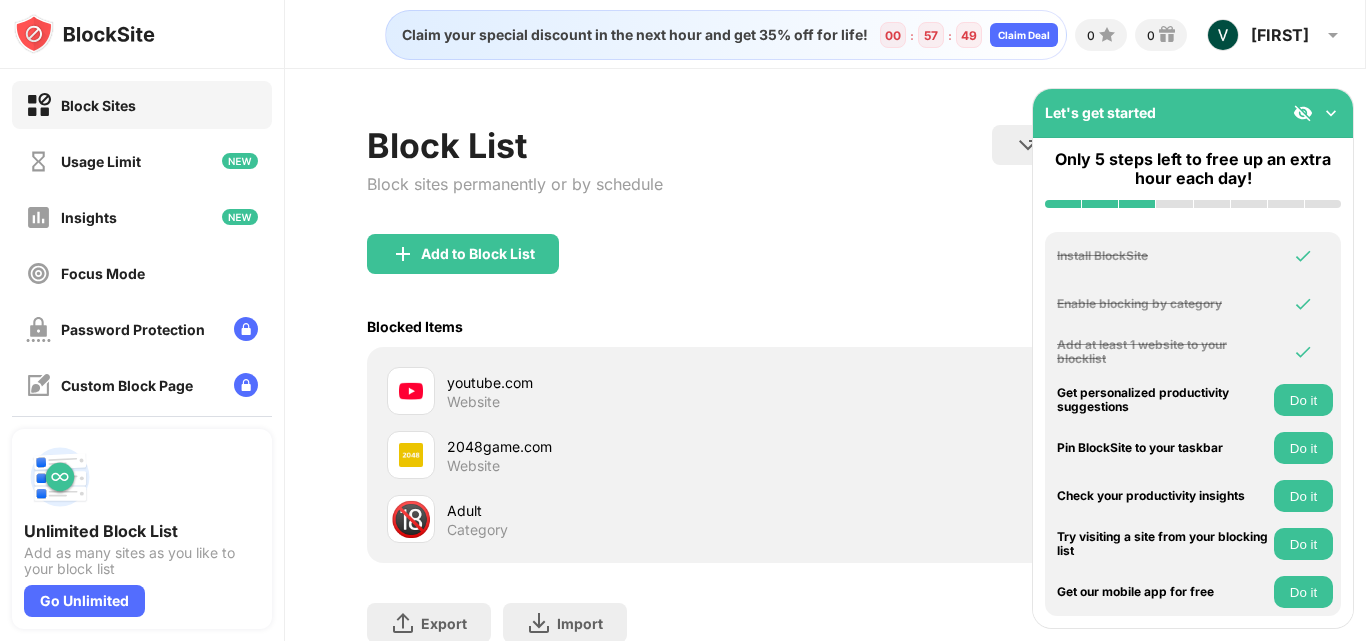 click on "🔞" at bounding box center [411, 519] 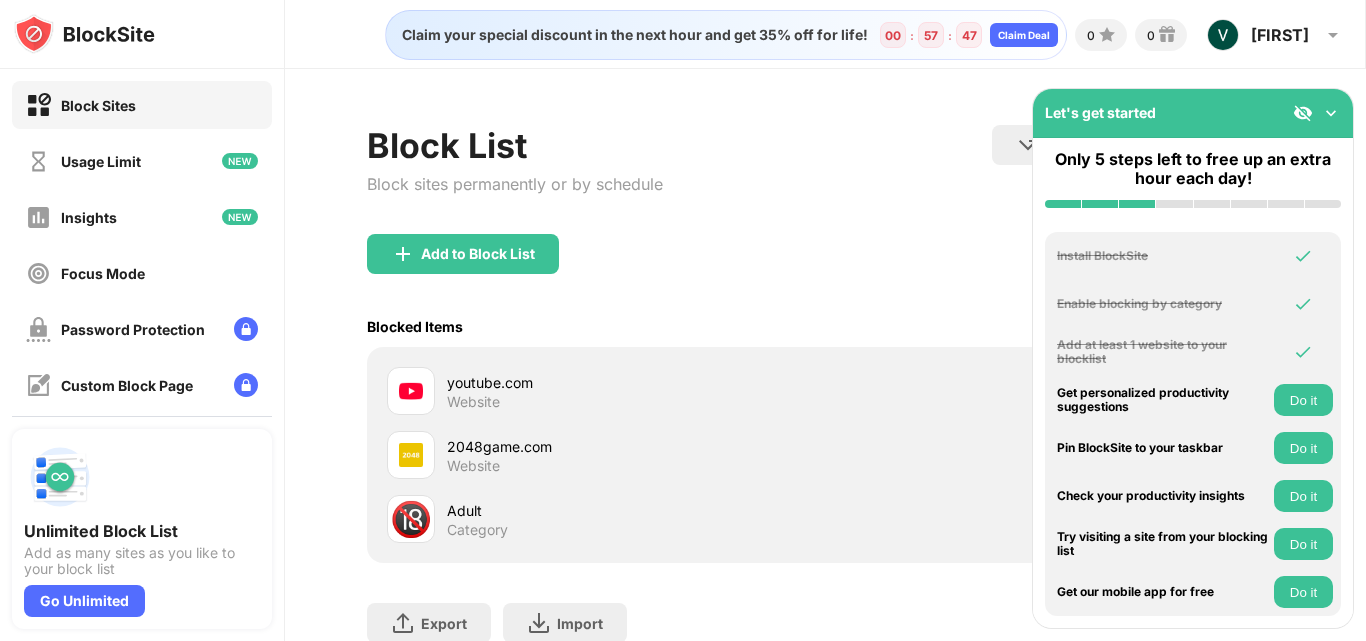 drag, startPoint x: 407, startPoint y: 513, endPoint x: 318, endPoint y: 520, distance: 89.27486 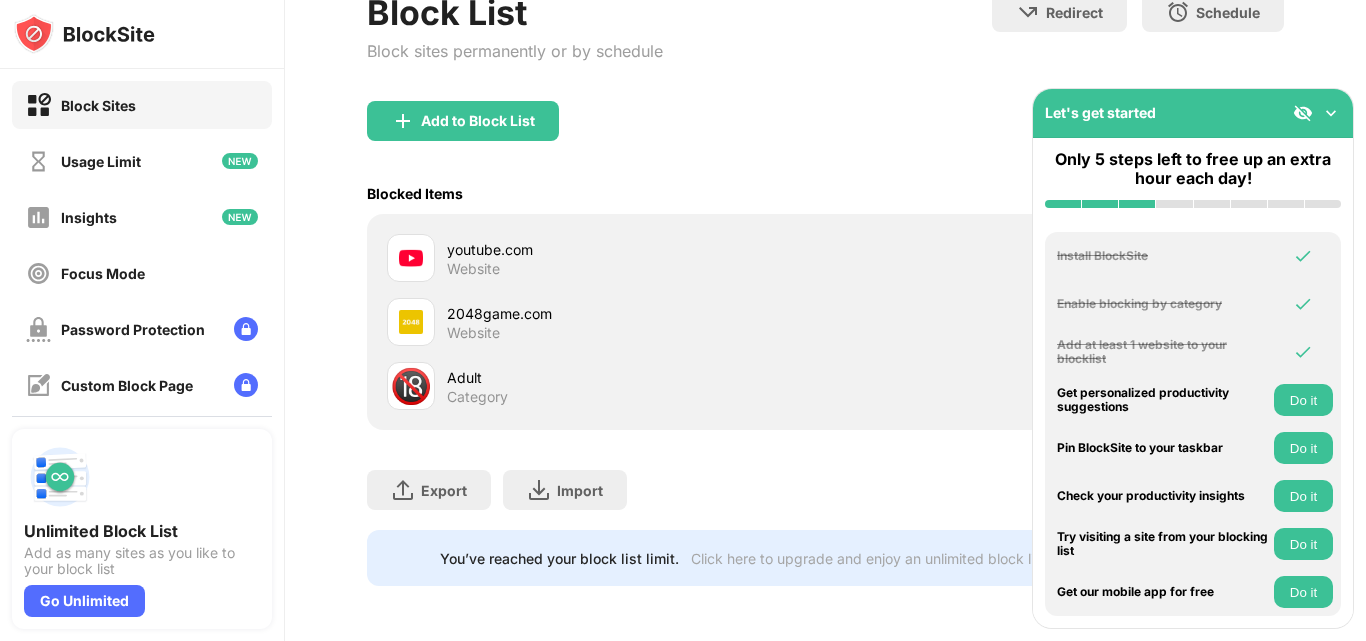 scroll, scrollTop: 149, scrollLeft: 0, axis: vertical 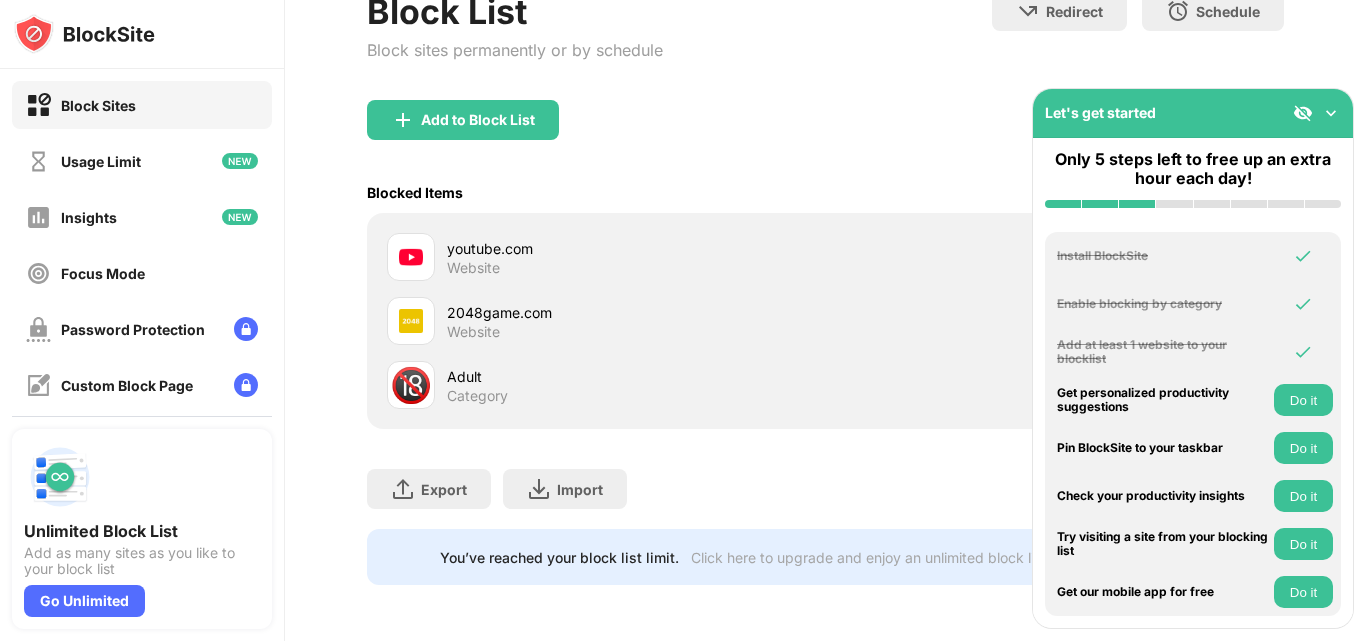 click on "Do it" at bounding box center [1303, 400] 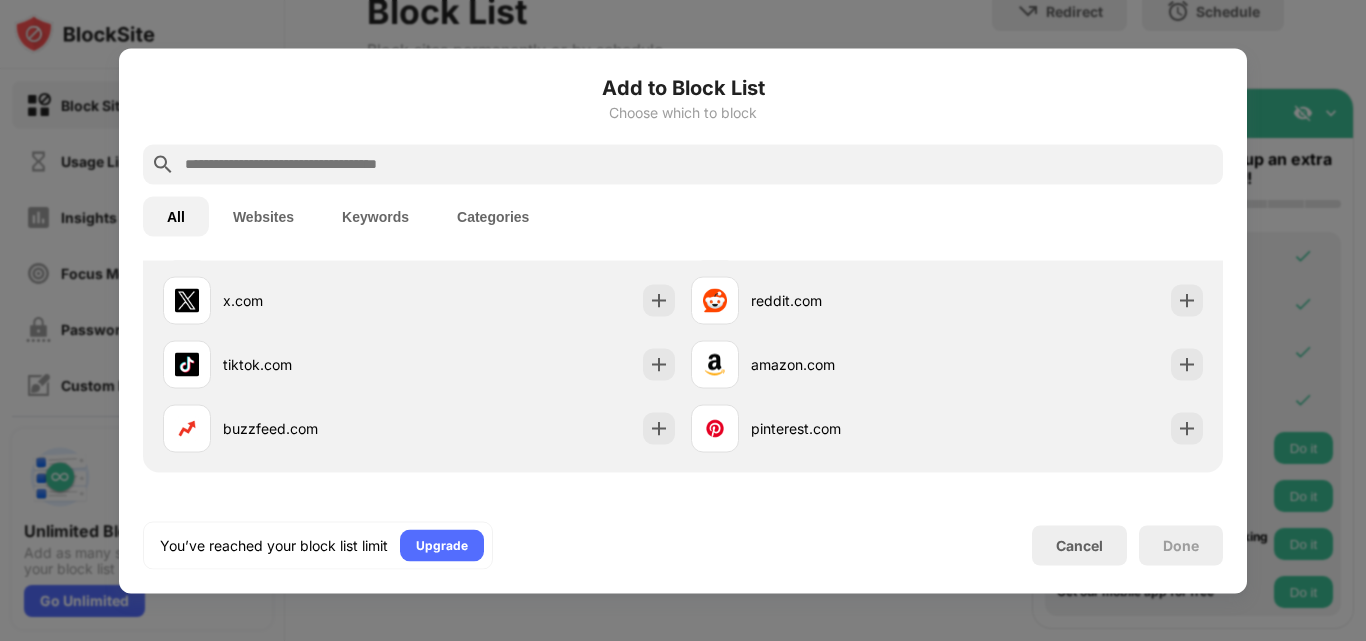 scroll, scrollTop: 696, scrollLeft: 0, axis: vertical 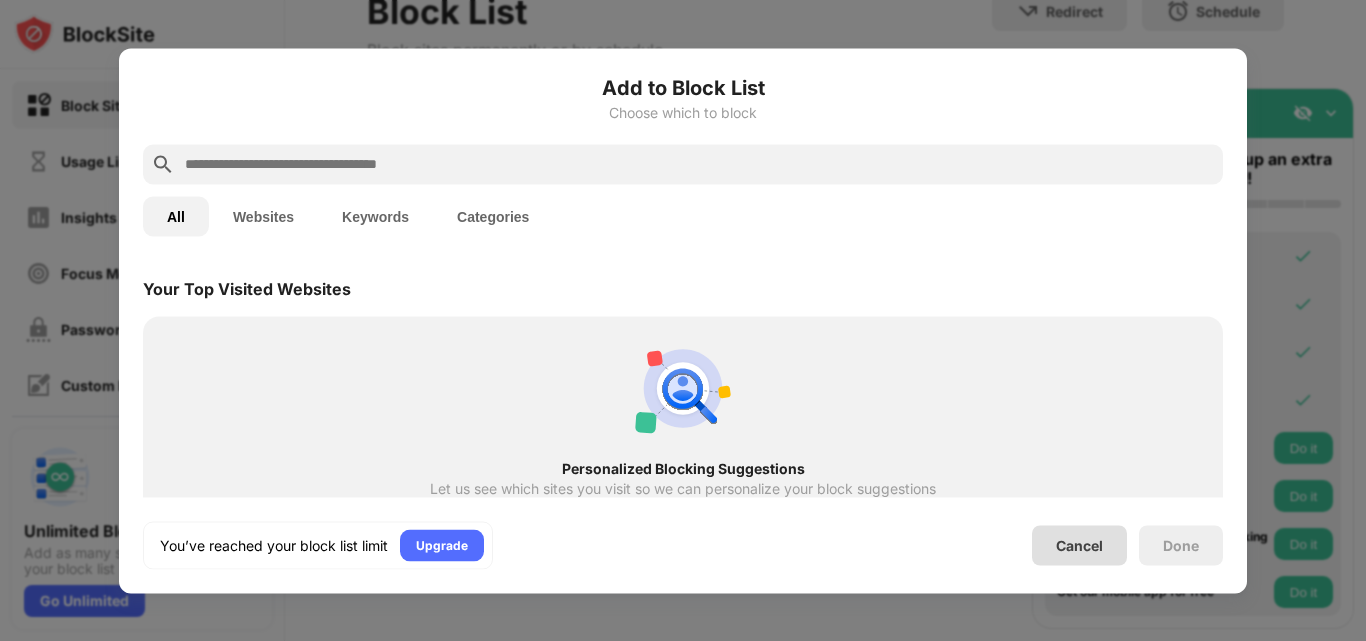 click on "Cancel" at bounding box center (1079, 545) 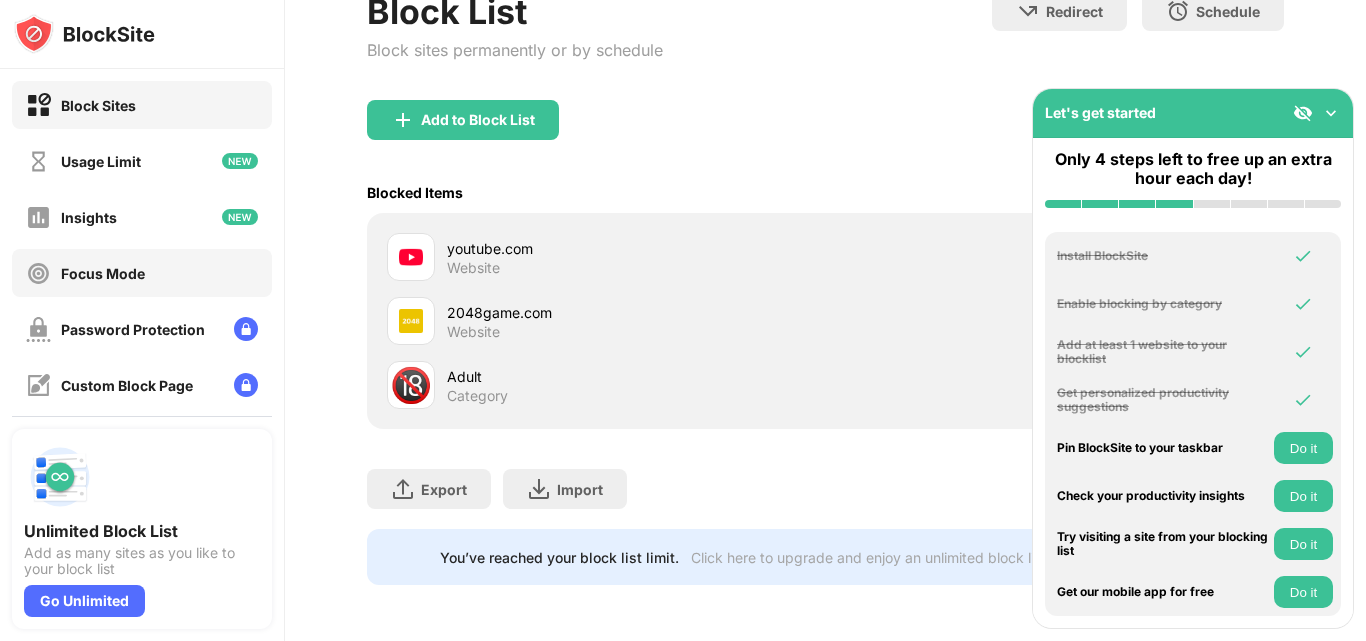 click on "Focus Mode" at bounding box center (142, 273) 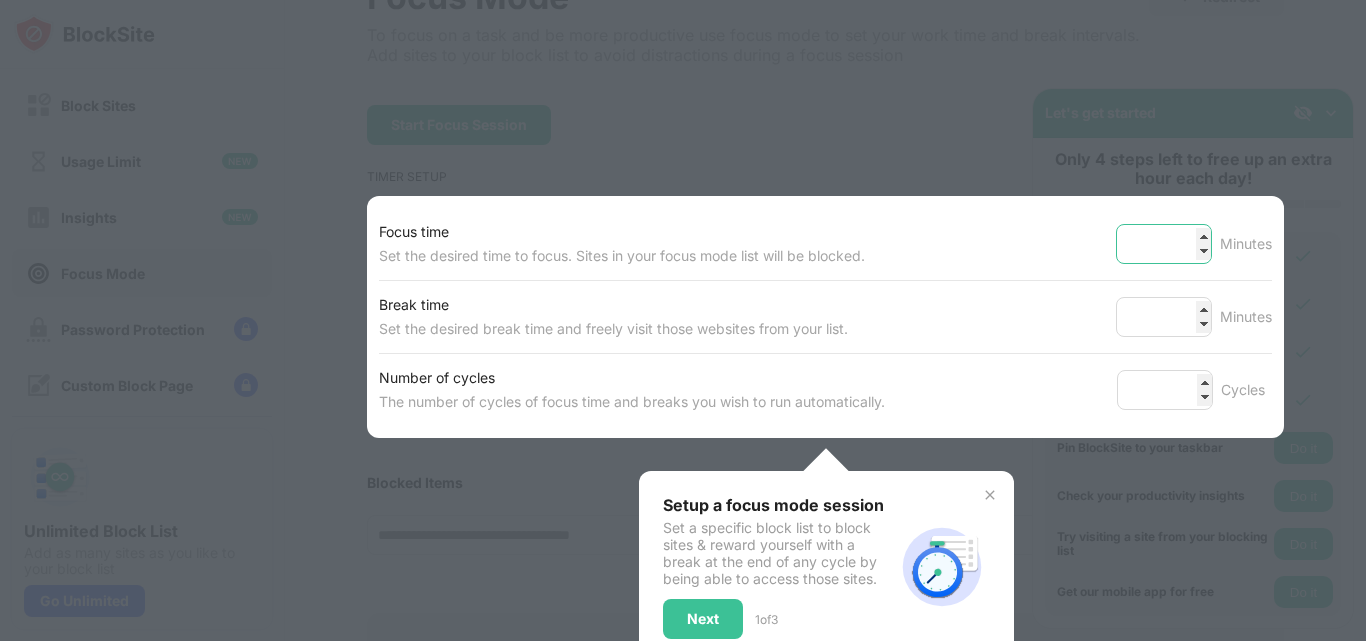 click on "**" at bounding box center (1164, 244) 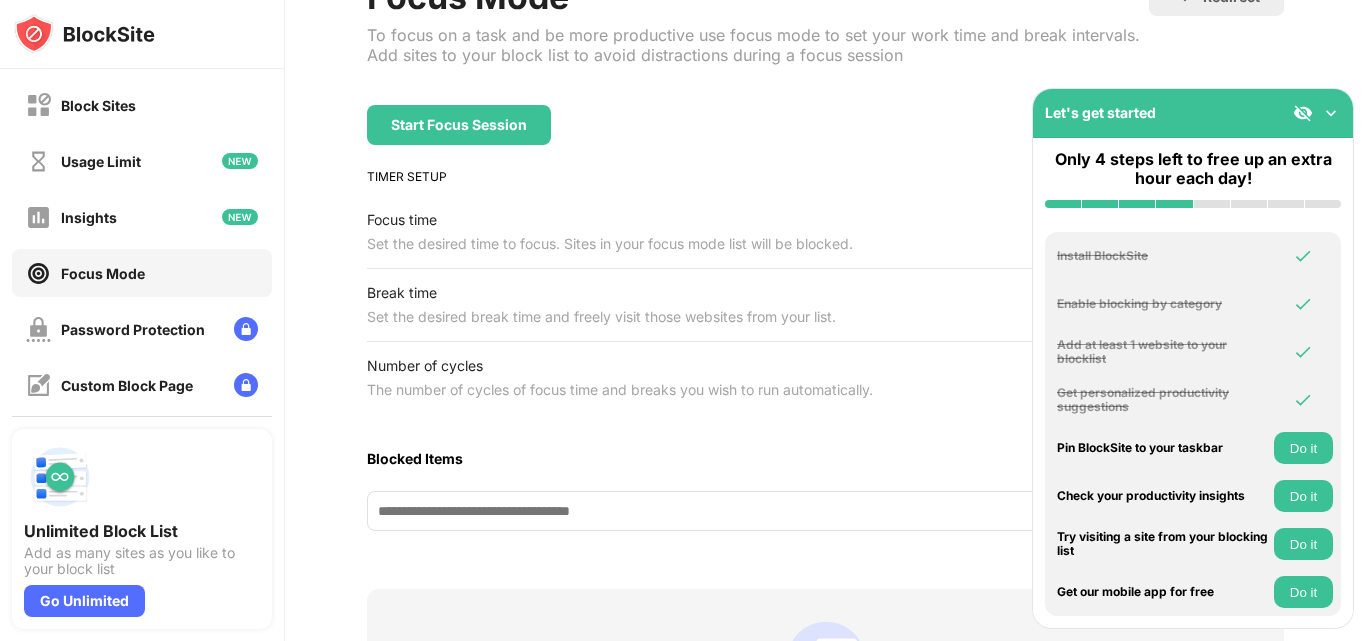 click on "Focus Mode" at bounding box center (142, 273) 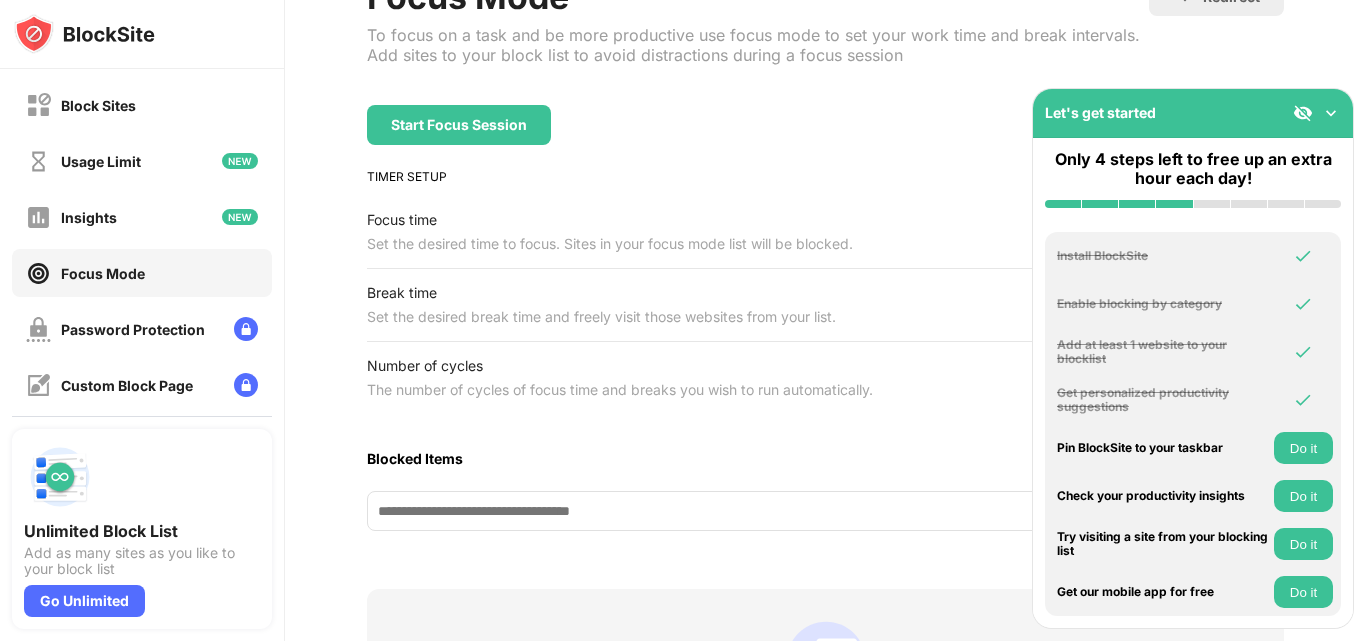 click on "Focus Mode" at bounding box center (103, 273) 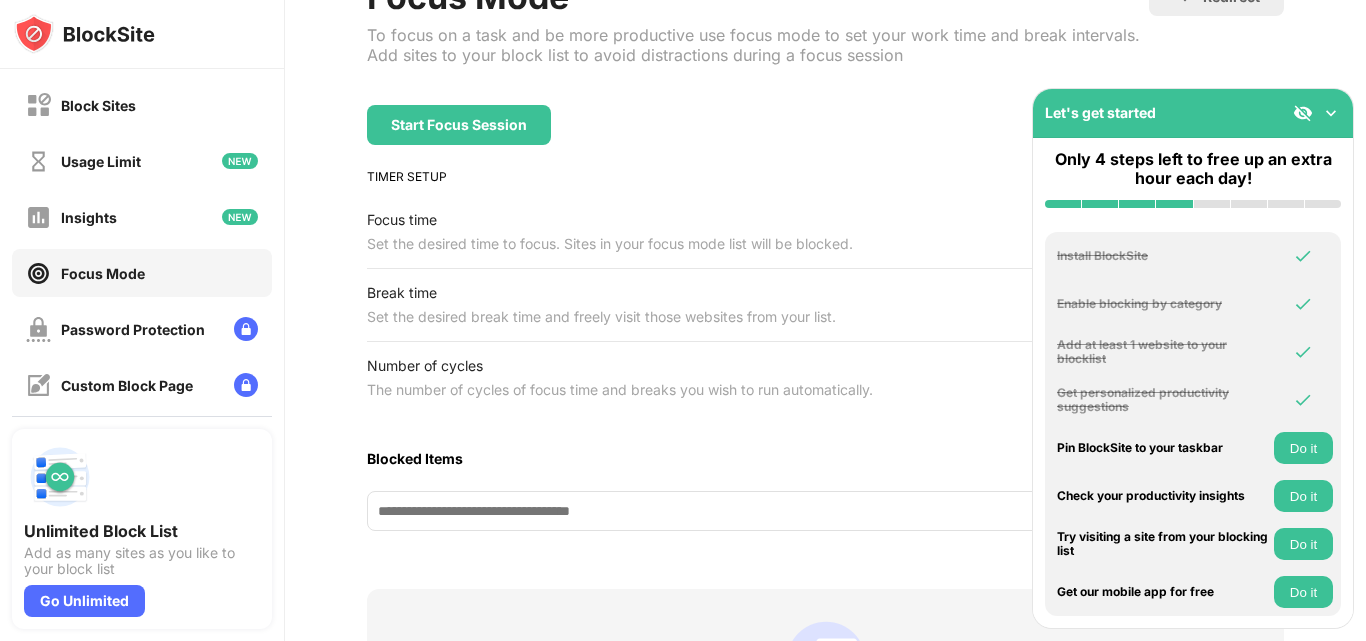 click on "Focus Mode" at bounding box center [103, 273] 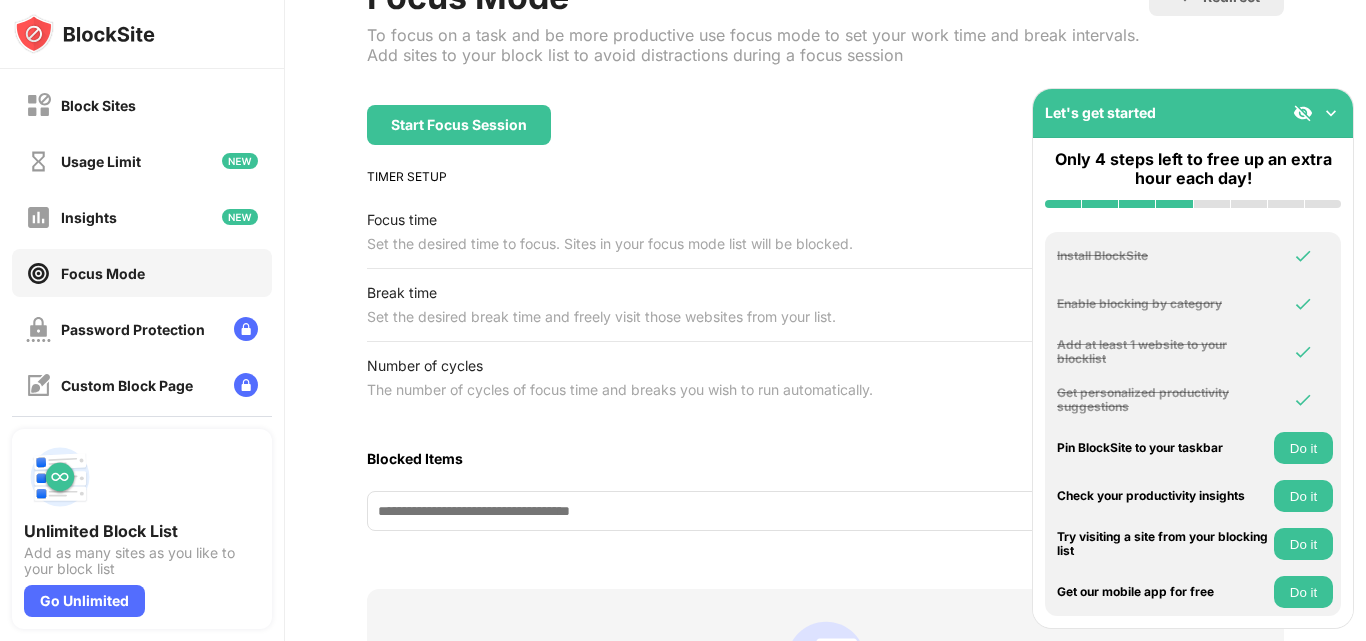 click at bounding box center (38, 273) 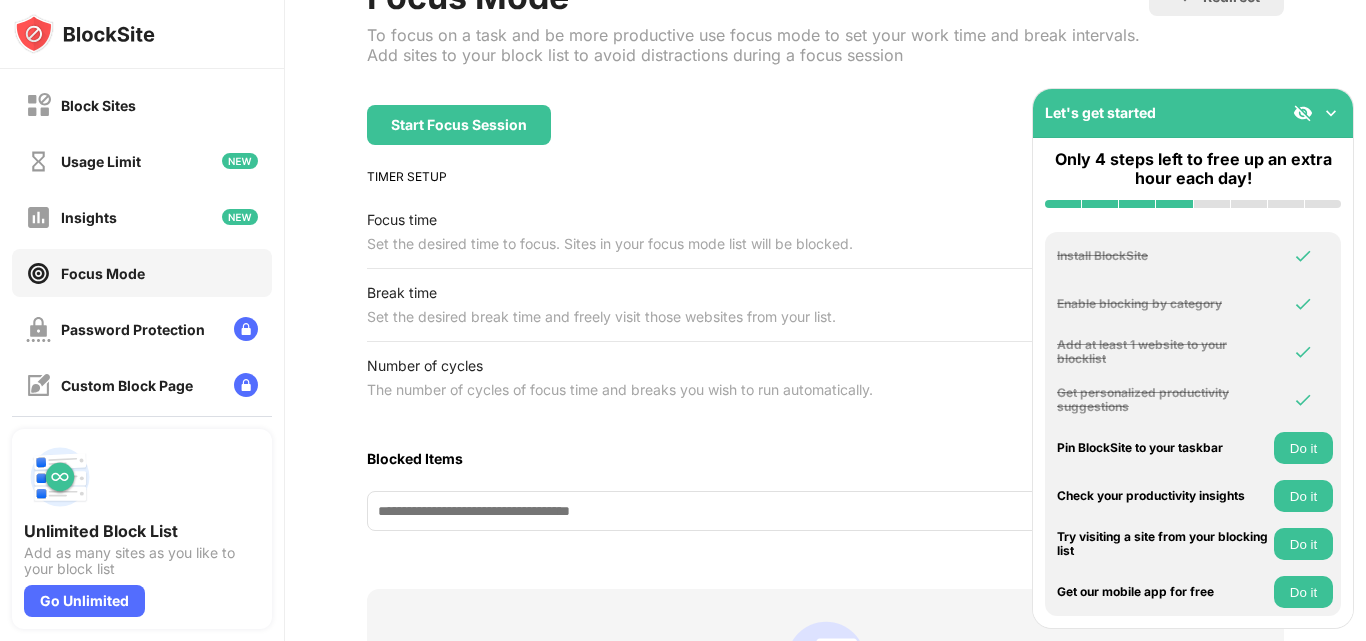 click on "Focus Mode" at bounding box center (103, 273) 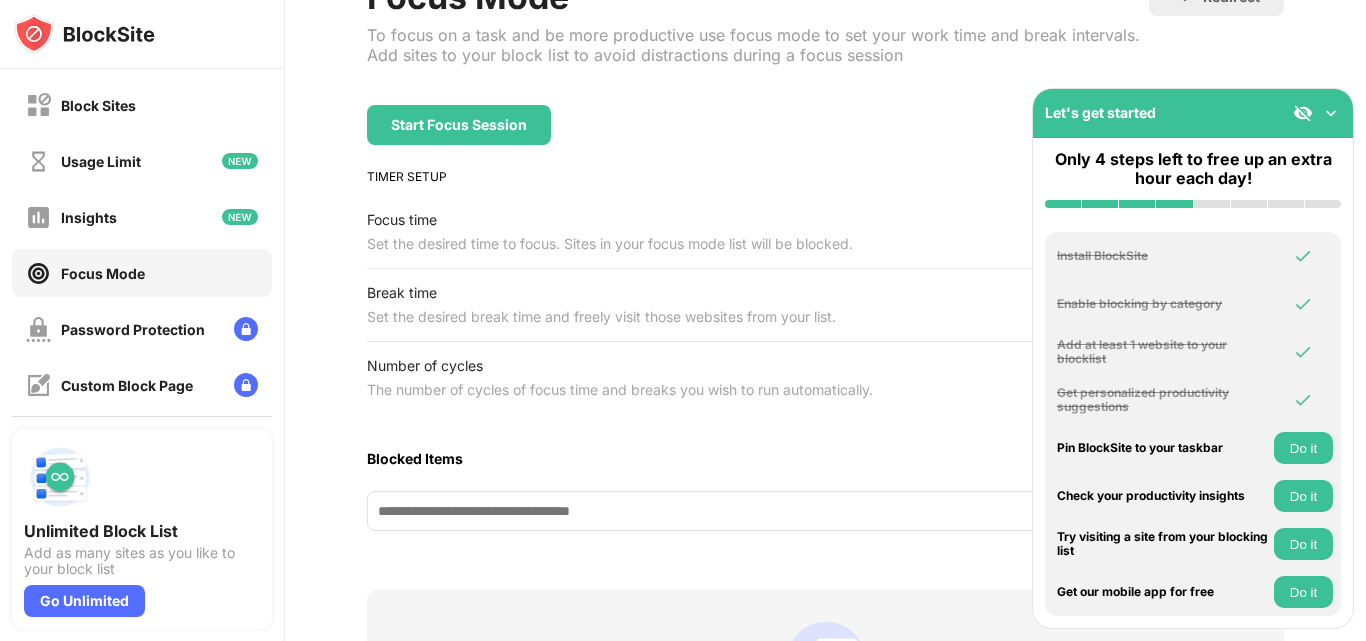 click on "Focus Mode" at bounding box center [103, 273] 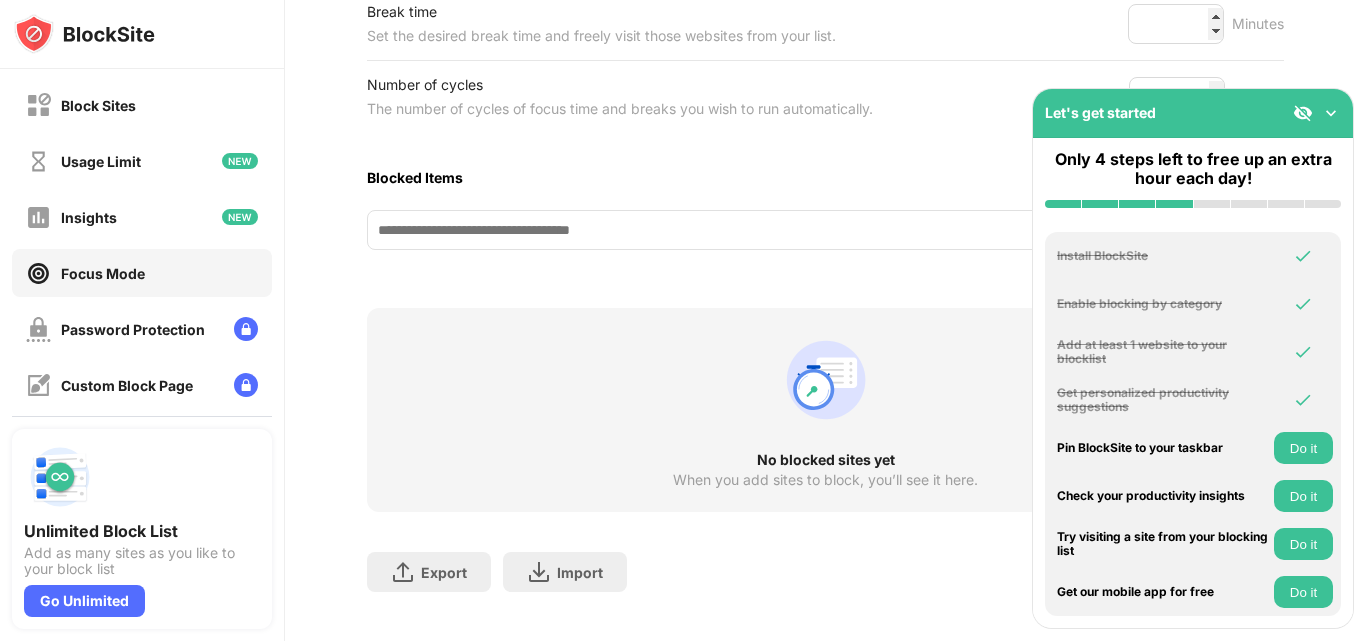 scroll, scrollTop: 472, scrollLeft: 0, axis: vertical 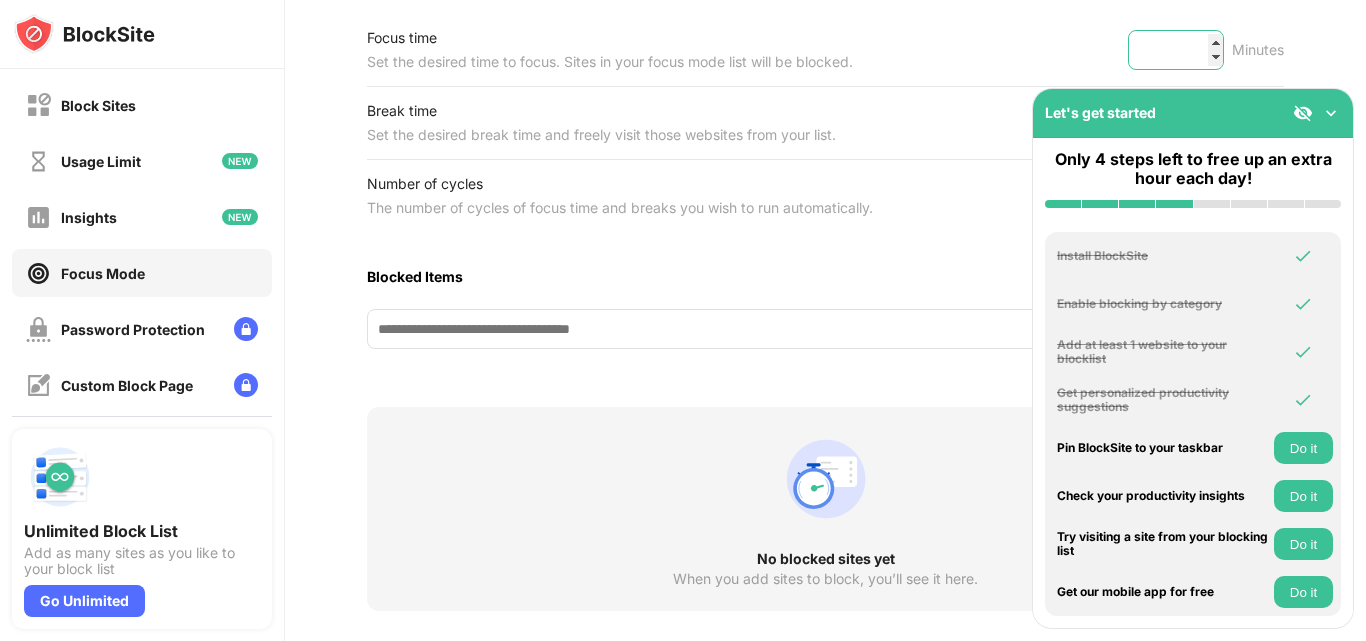 click on "**" at bounding box center (1176, 50) 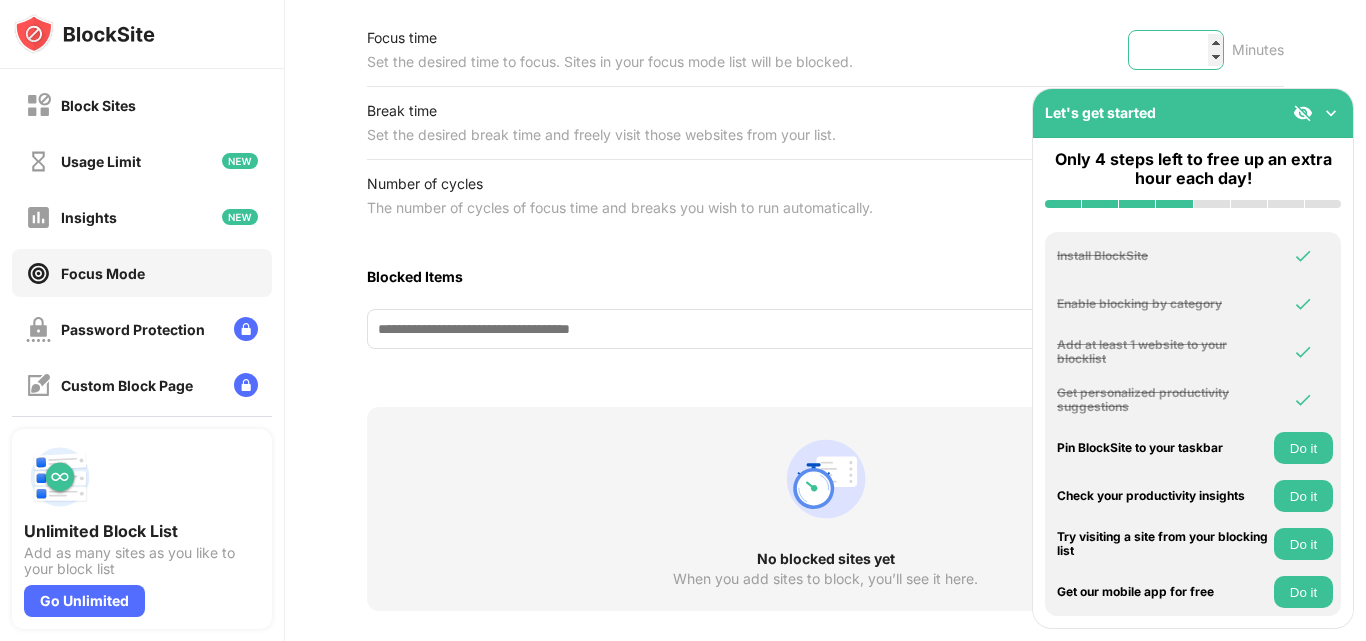 click on "**" at bounding box center [1176, 50] 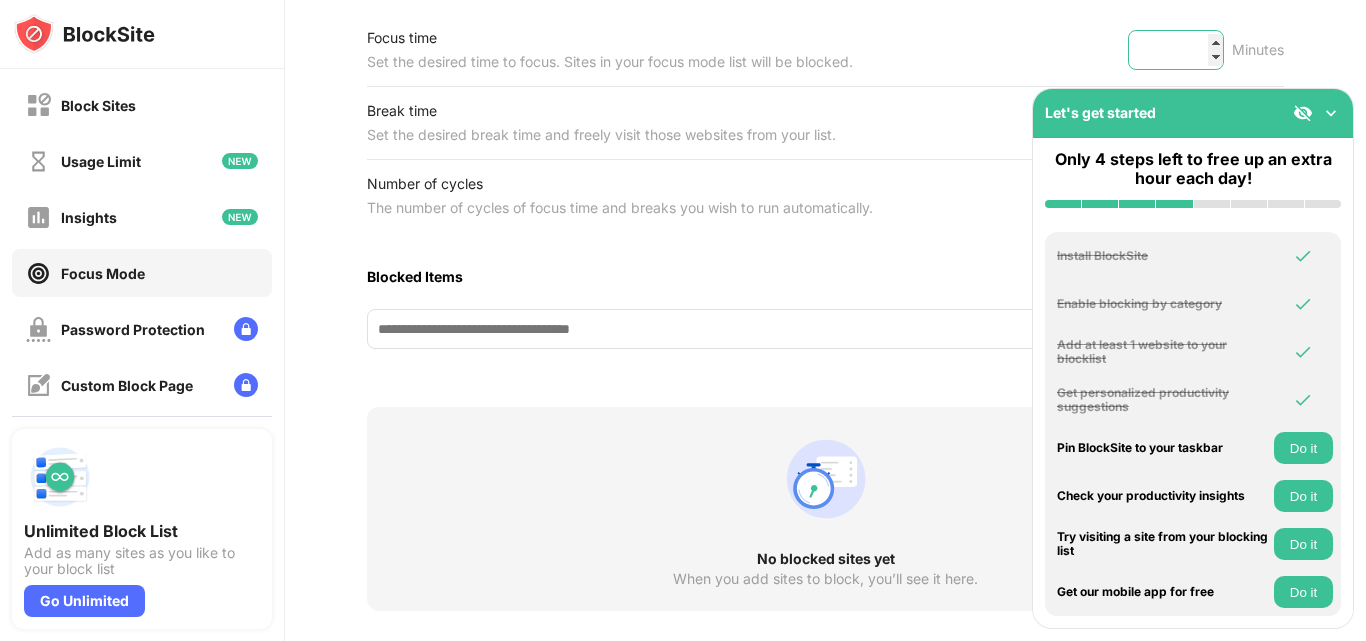 click on "**" at bounding box center (1176, 50) 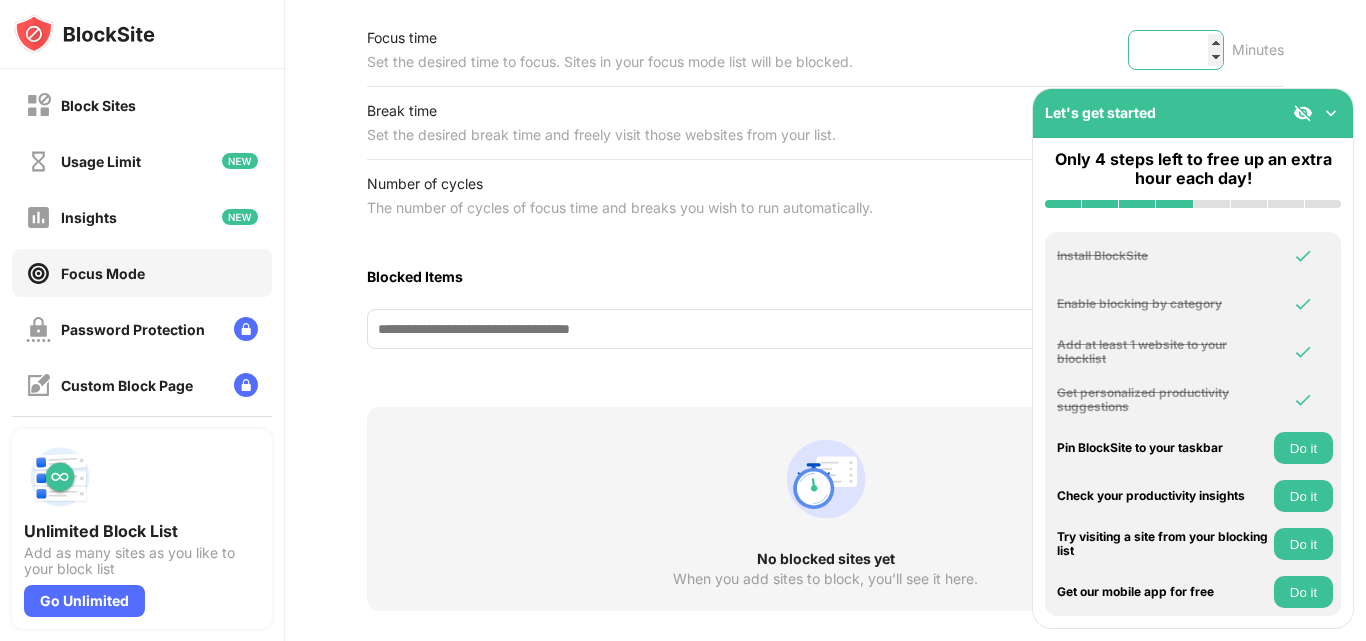 click on "**" at bounding box center [1176, 50] 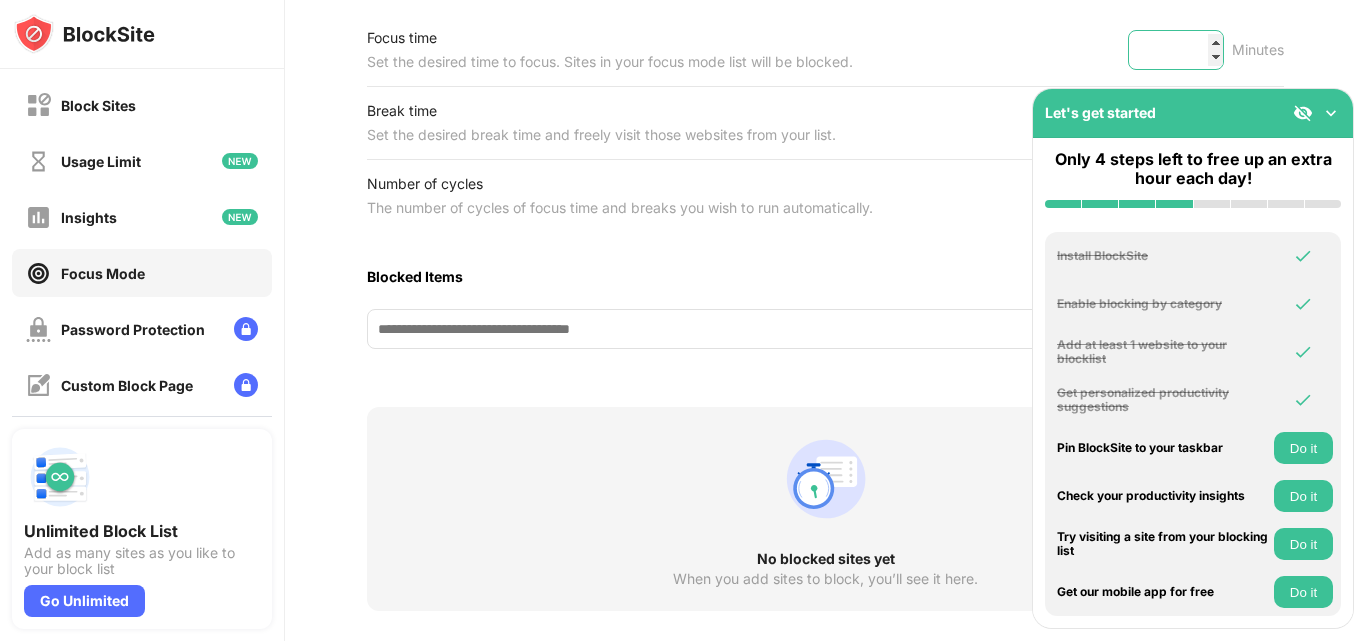 click on "**" at bounding box center [1176, 50] 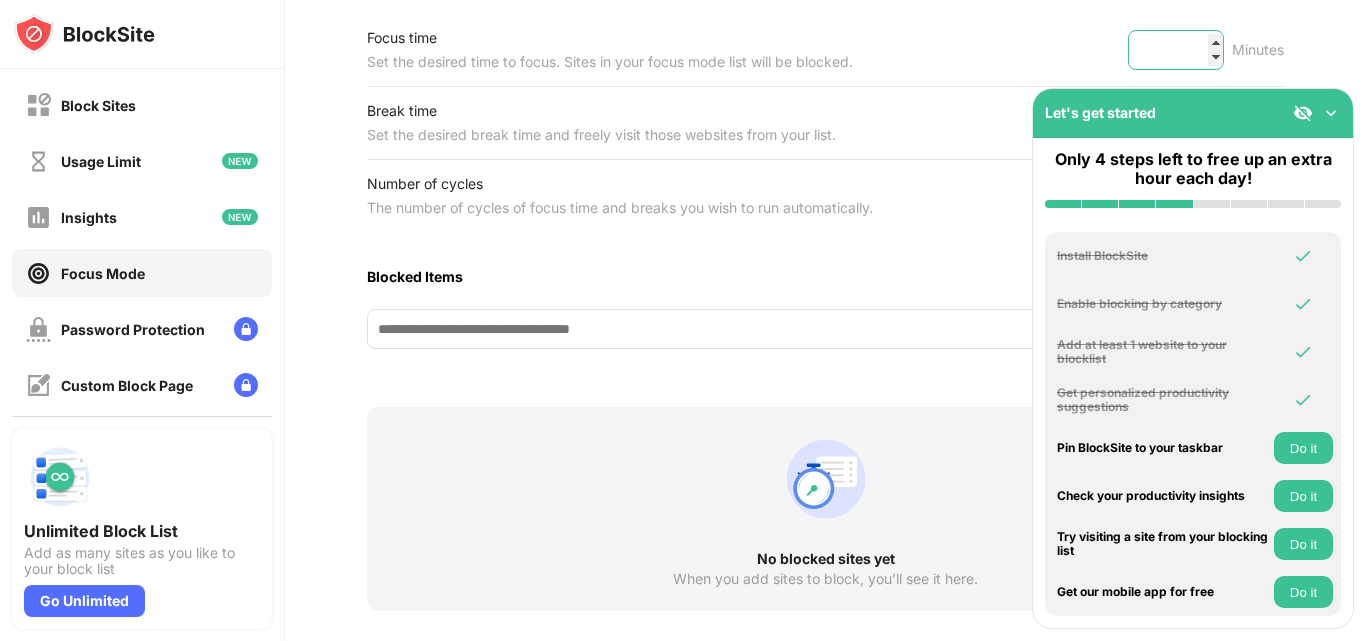 type on "**" 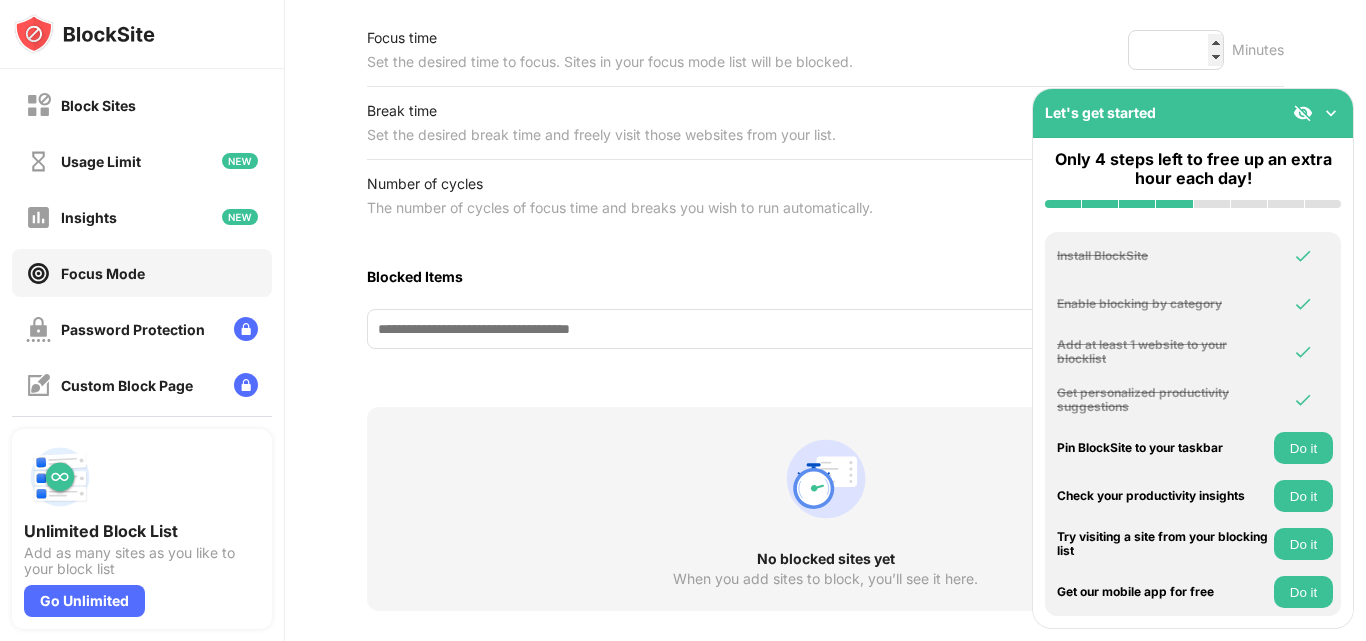 click on "Focus Mode To focus on a task and be more productive use focus mode to set your work time and break intervals. Add sites to your block list to avoid distractions during a focus session Redirect Choose a site to be redirected to when blocking is active Start Focus Session TIMER SETUP Focus time Set the desired time to focus. Sites in your focus mode list will be blocked. ** Minutes Break time Set the desired break time and freely visit those websites from your list. * Minutes Number of cycles The number of cycles of focus time and breaks you wish to run automatically. * Cycles Blocked Items Add Item Whitelist mode Block all websites apart from those in your whitelist No blocked sites yet When you add sites to block, you’ll see it here. Export Export Files (for websites items only) Import Import Files (for websites items only)" at bounding box center [825, 252] 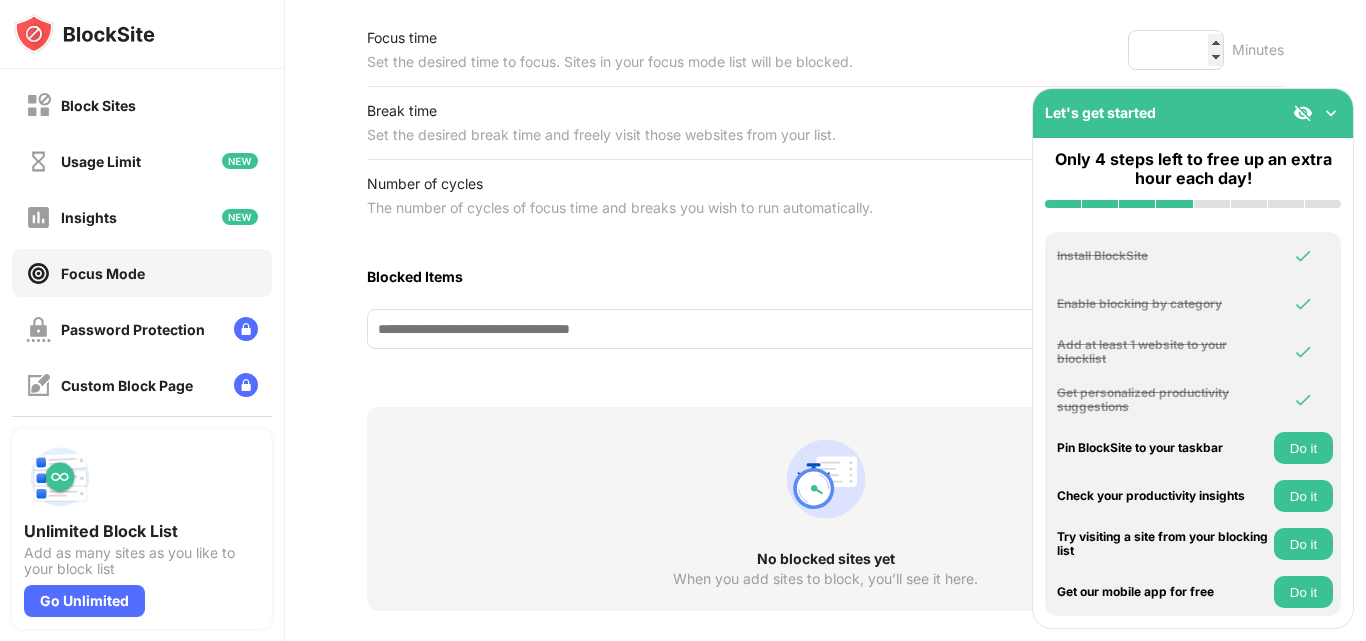 click on "Do it" at bounding box center [1303, 544] 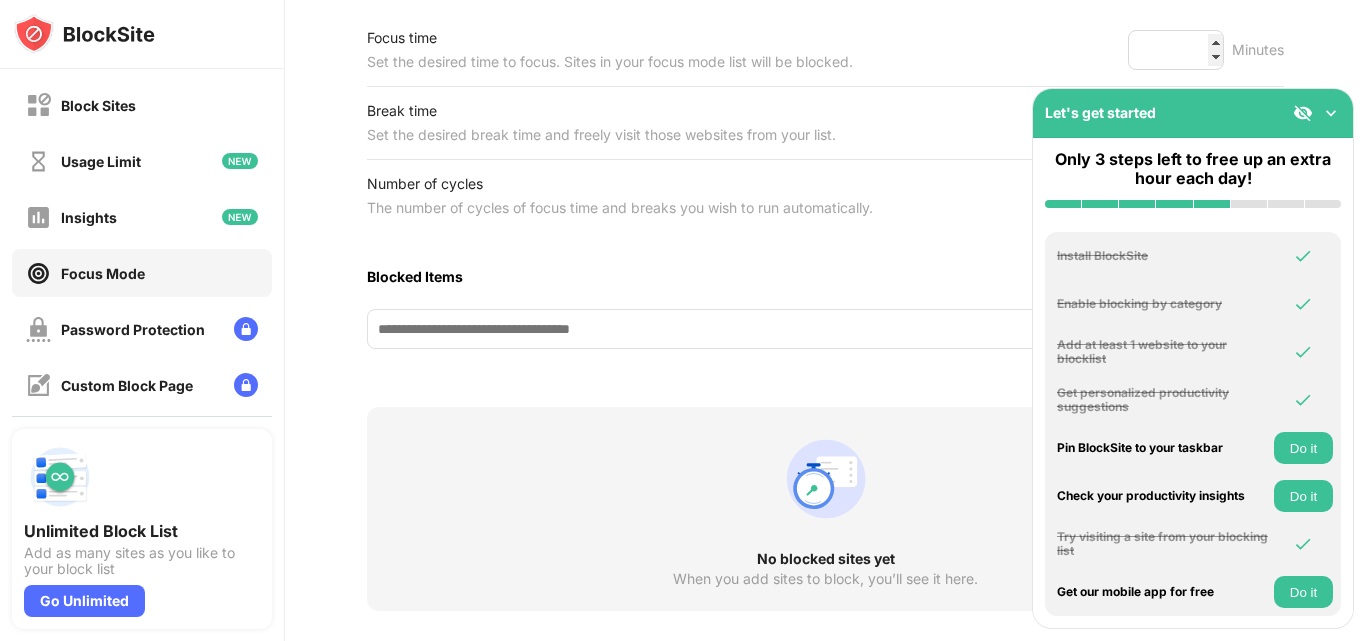scroll, scrollTop: 0, scrollLeft: 0, axis: both 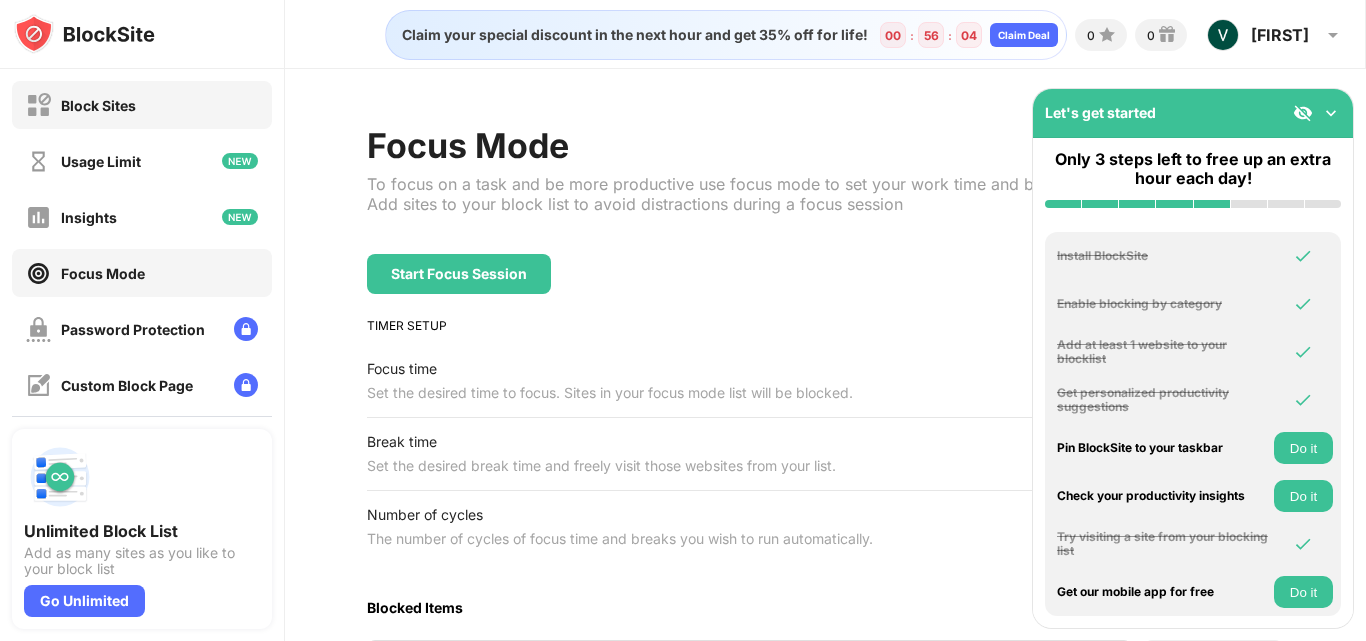 click on "Block Sites" at bounding box center [142, 105] 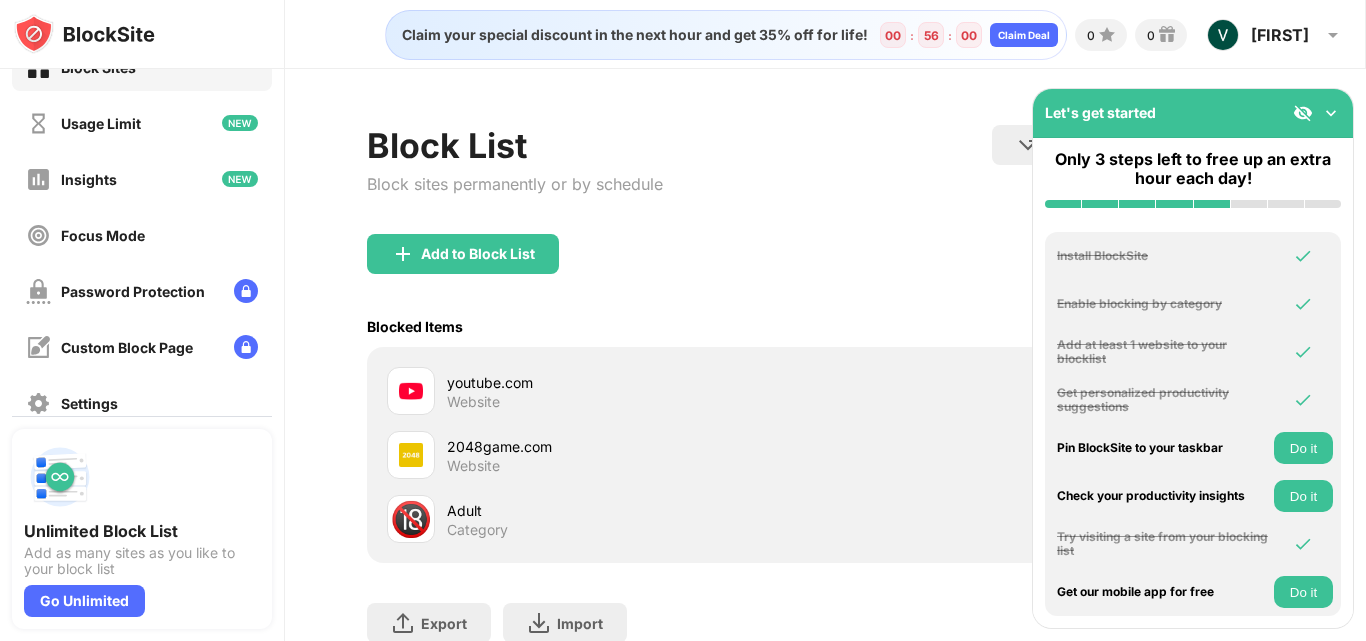 scroll, scrollTop: 40, scrollLeft: 0, axis: vertical 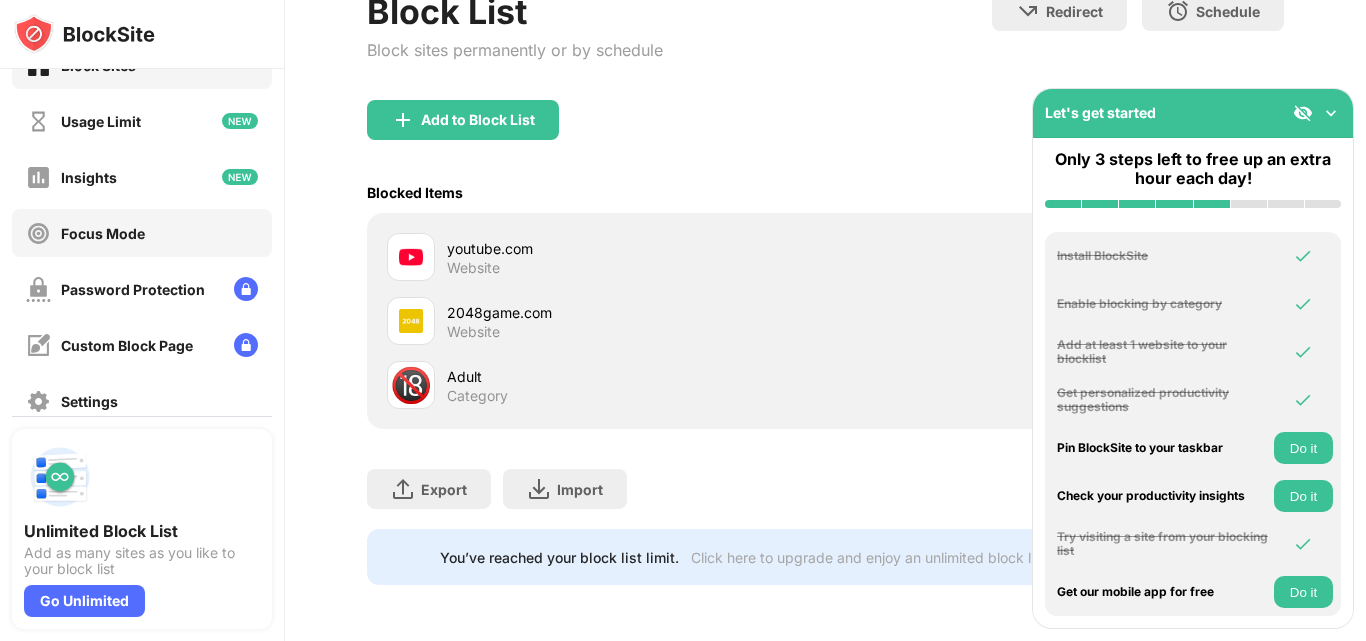 click on "Focus Mode" at bounding box center (142, 233) 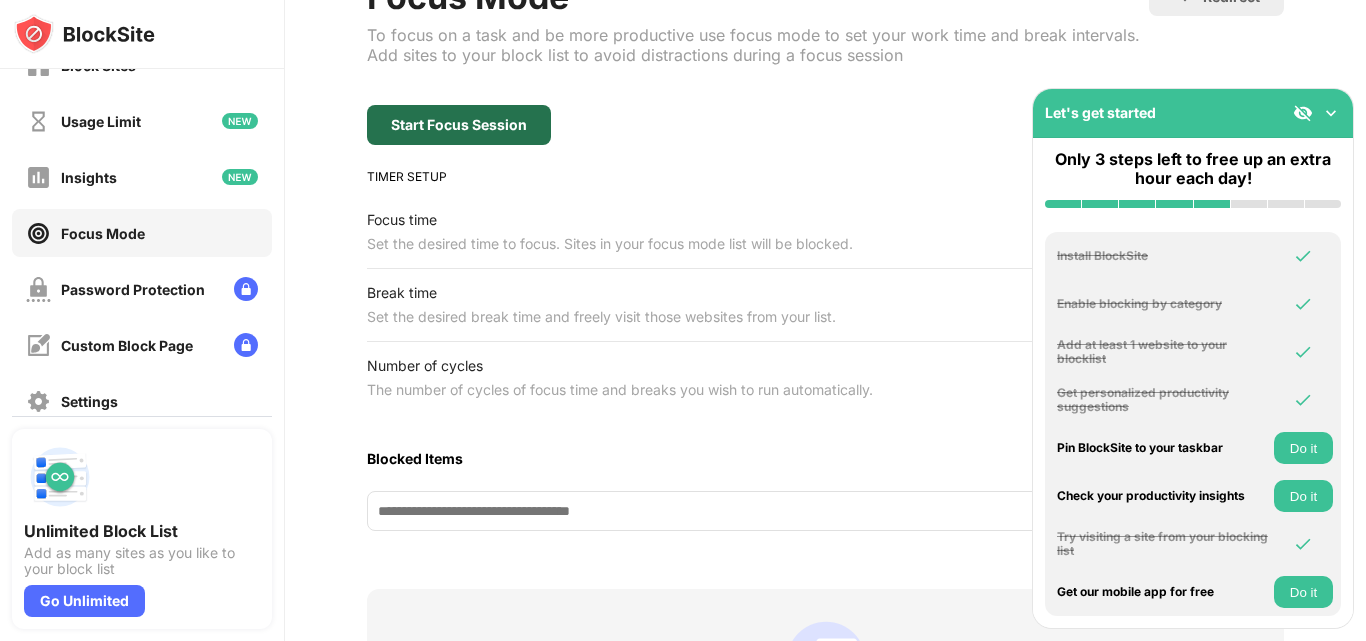 click on "Start Focus Session" at bounding box center (459, 125) 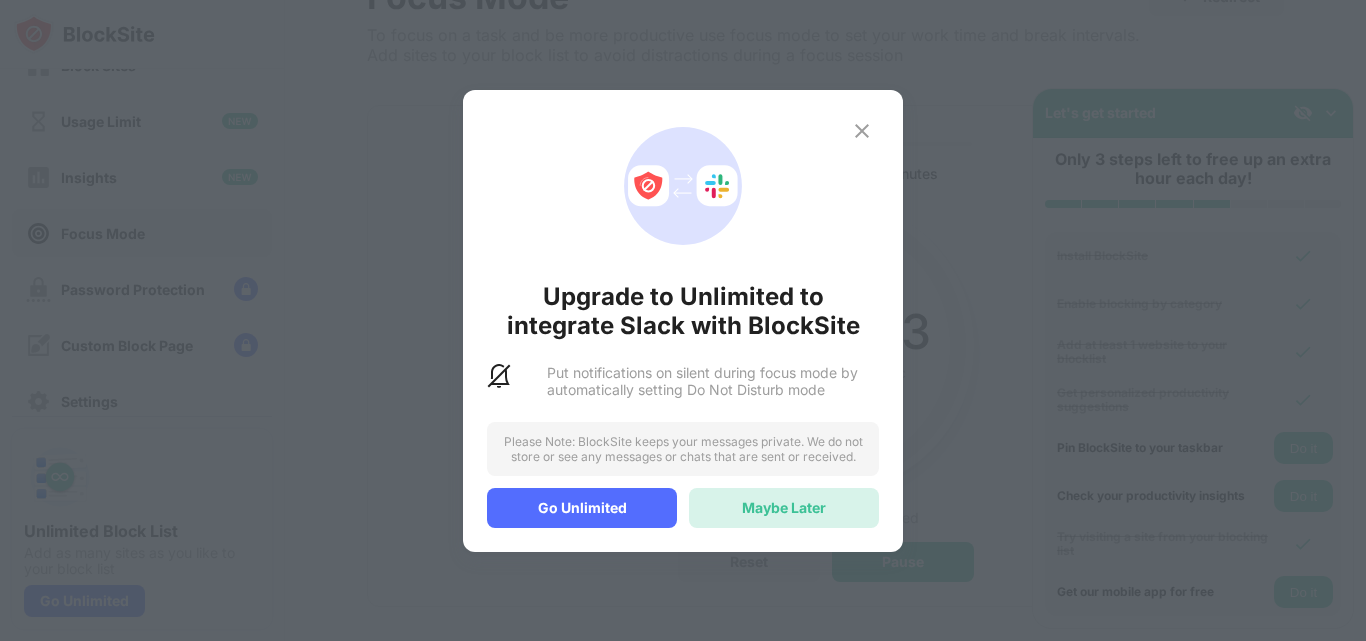 click on "Maybe Later" at bounding box center [784, 507] 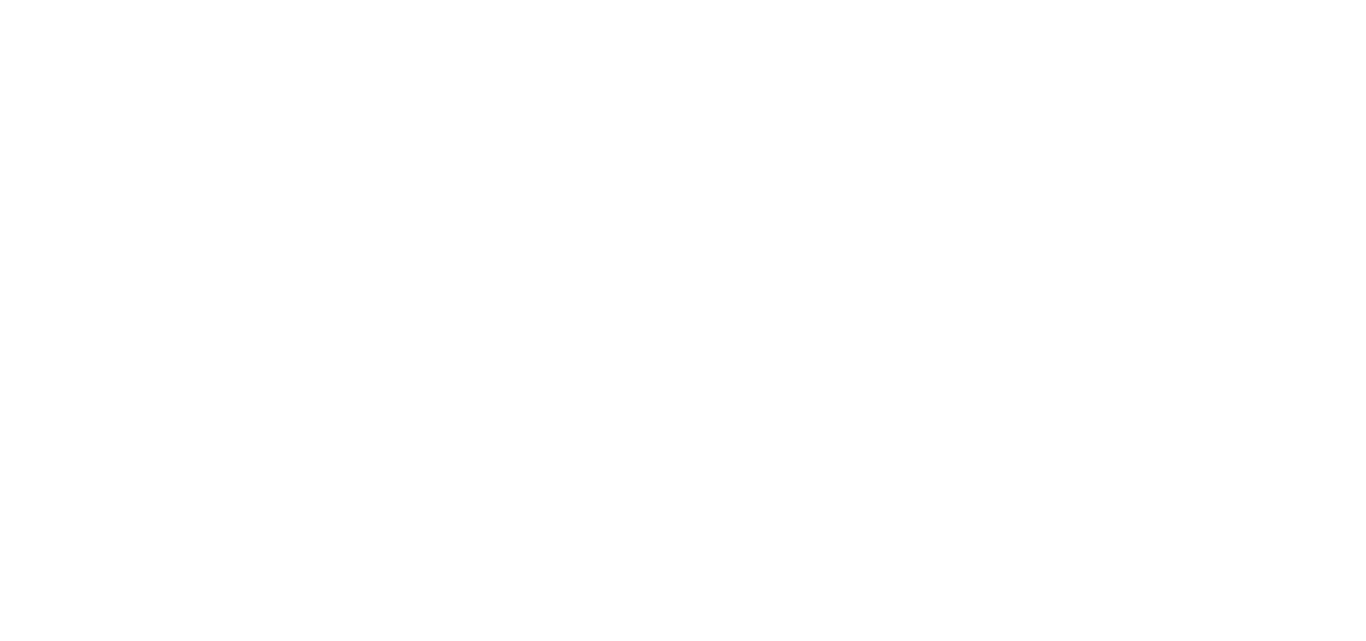scroll, scrollTop: 0, scrollLeft: 0, axis: both 